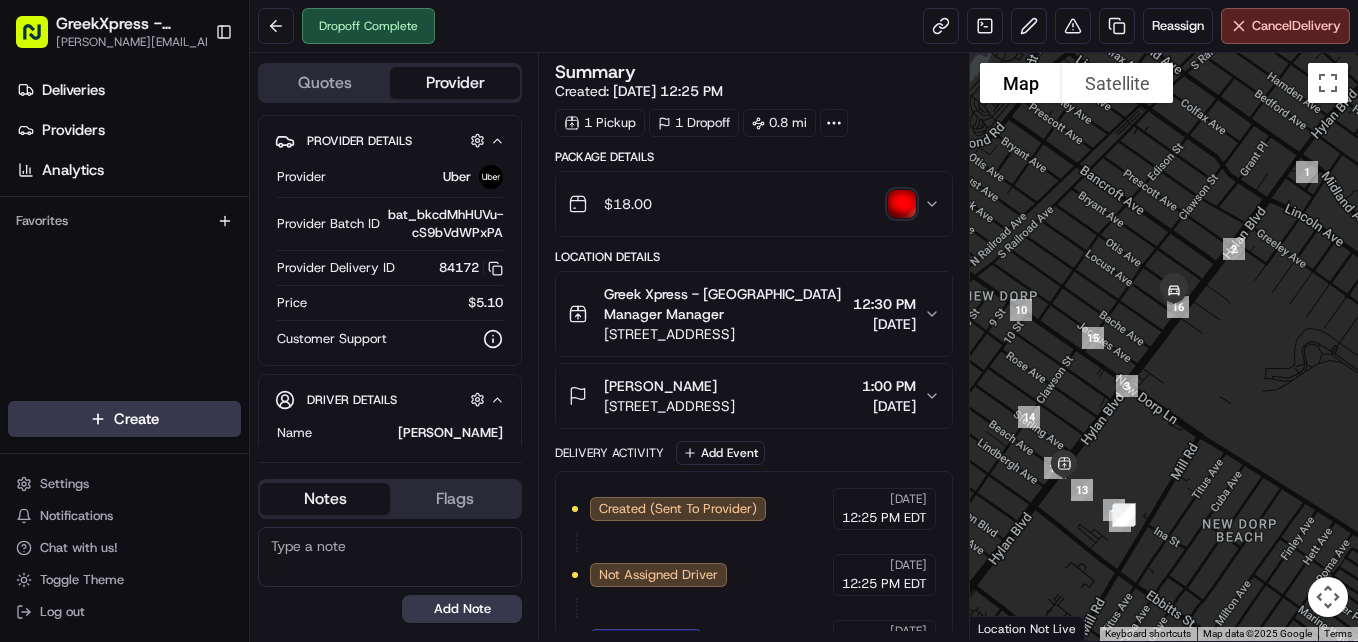 scroll, scrollTop: 0, scrollLeft: 0, axis: both 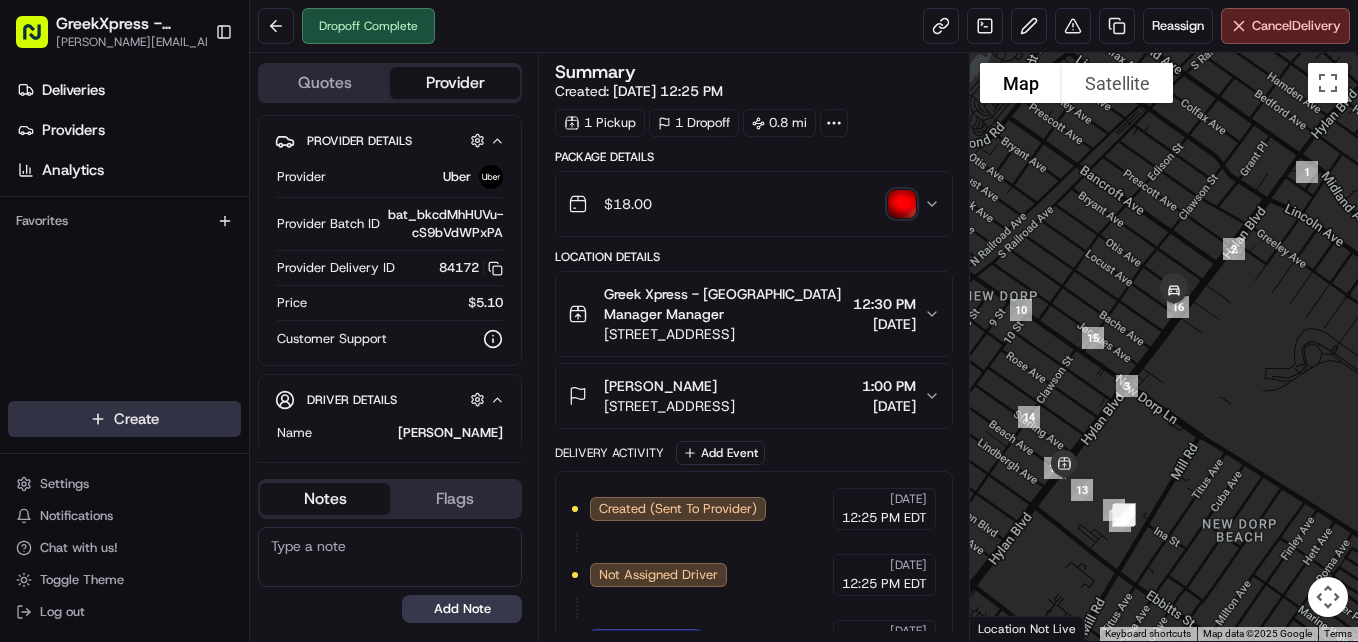 click on "GreekXpress - Staten Island [EMAIL_ADDRESS][DOMAIN_NAME] Toggle Sidebar Deliveries Providers Analytics Favorites Main Menu Members & Organization Organization Users Roles Preferences Customization Tracking Orchestration Automations Dispatch Strategy Locations Pickup Locations Dropoff Locations Billing Billing Refund Requests Integrations Notification Triggers Webhooks API Keys Request Logs Create Settings Notifications Chat with us! Toggle Theme Log out Dropoff Complete Reassign Cancel  Delivery Quotes Provider Provider Details Hidden ( 2 ) Provider Uber   Provider Batch ID bat_bkcdMhHUVu-cS9bVdWPxPA Provider Delivery ID 84172 Copy  del_vw0ZmVpDR4qM79Eu0QhBcg 84172 Price $5.10 Customer Support Driver Details Hidden ( 5 ) Name [PERSON_NAME] Pickup Phone Number +1 312 766 6835 ext. 21463047 Dropoff Phone Number [PHONE_NUMBER] Tip $2.85 Type car Make Nissan Model Altima Color dimgray License Plate Number ***8292 Notes Flags [PERSON_NAME][EMAIL_ADDRESS][DOMAIN_NAME] [PERSON_NAME][EMAIL_ADDRESS][DOMAIN_NAME] Add Note [PERSON_NAME][EMAIL_ADDRESS][DOMAIN_NAME] Add Flag   1" at bounding box center [679, 321] 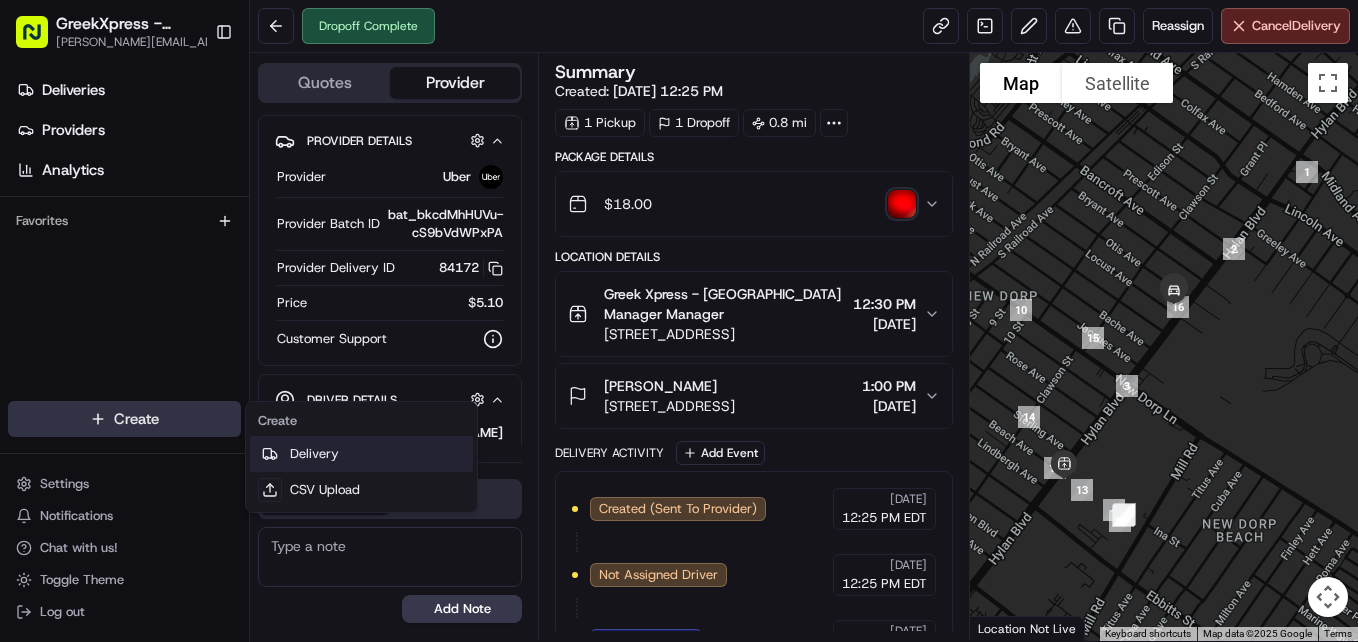 click on "Delivery" at bounding box center (361, 454) 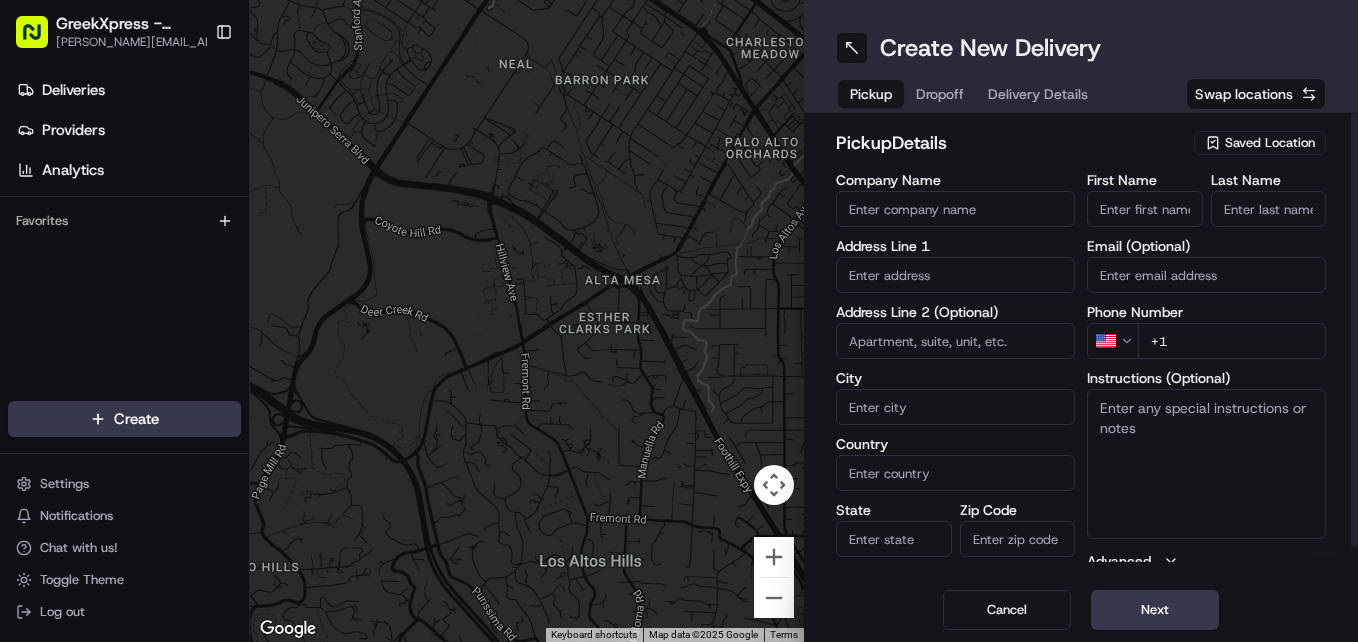click on "Saved Location" at bounding box center [1270, 143] 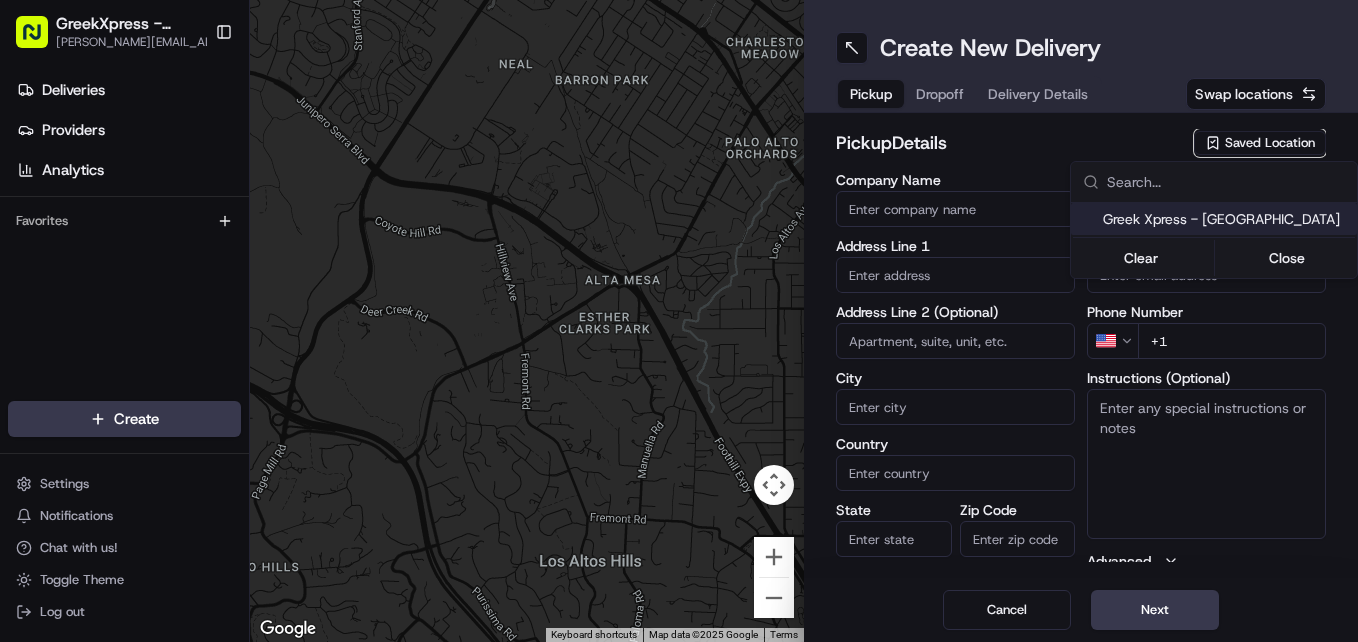 click on "Greek Xpress - [GEOGRAPHIC_DATA]" at bounding box center (1226, 219) 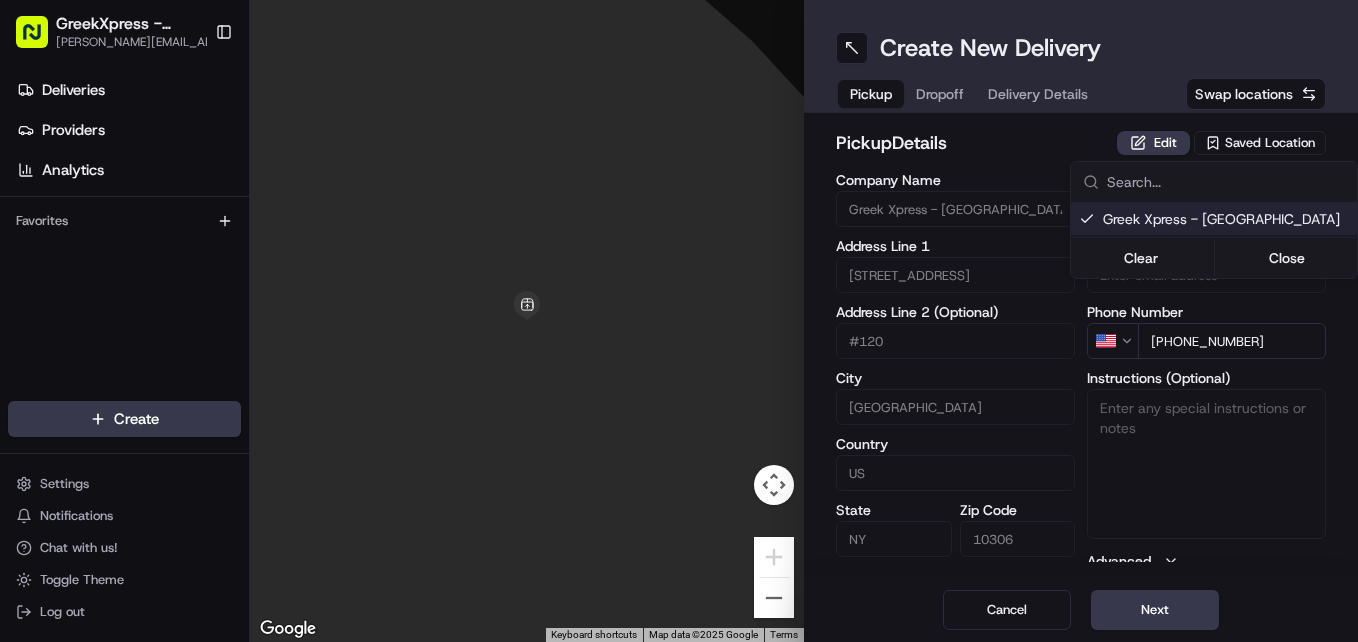 click on "GreekXpress - Staten Island [EMAIL_ADDRESS][DOMAIN_NAME] Toggle Sidebar Deliveries Providers Analytics Favorites Main Menu Members & Organization Organization Users Roles Preferences Customization Tracking Orchestration Automations Dispatch Strategy Locations Pickup Locations Dropoff Locations Billing Billing Refund Requests Integrations Notification Triggers Webhooks API Keys Request Logs Create Settings Notifications Chat with us! Toggle Theme Log out To navigate the map with touch gestures double-tap and hold your finger on the map, then drag the map. ← Move left → Move right ↑ Move up ↓ Move down + Zoom in - Zoom out Home Jump left by 75% End Jump right by 75% Page Up Jump up by 75% Page Down Jump down by 75% Keyboard shortcuts Map Data Map data ©2025 Google Map data ©2025 Google 2 m  Click to toggle between metric and imperial units Terms Report a map error Create New Delivery Pickup Dropoff Delivery Details Swap locations pickup  Details  Edit Saved Location Company Name #120 City [GEOGRAPHIC_DATA]" at bounding box center [679, 321] 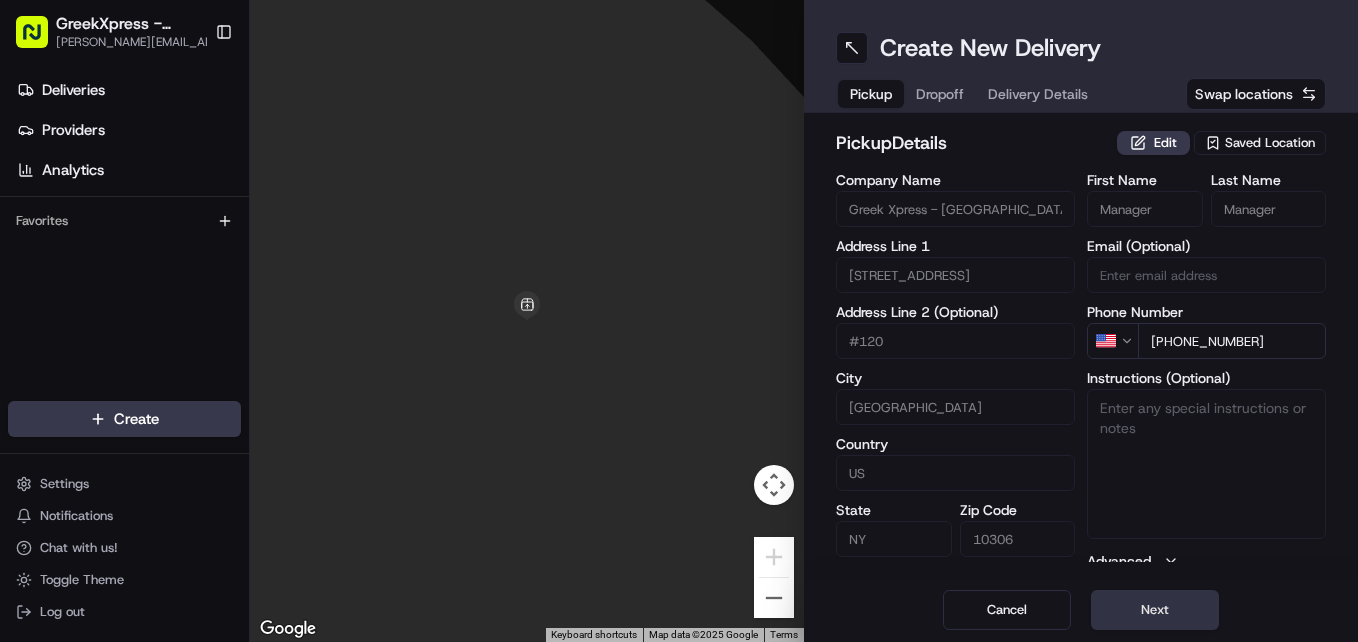 click on "Next" at bounding box center (1155, 610) 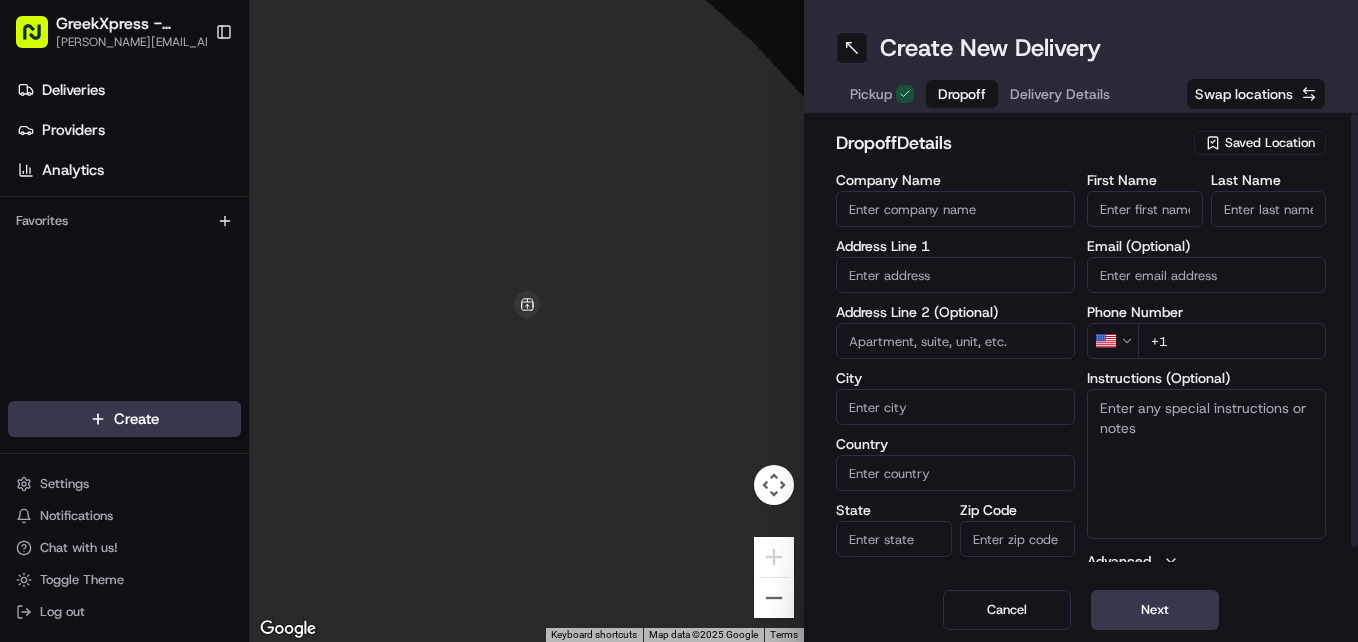 click on "First Name" at bounding box center [1145, 209] 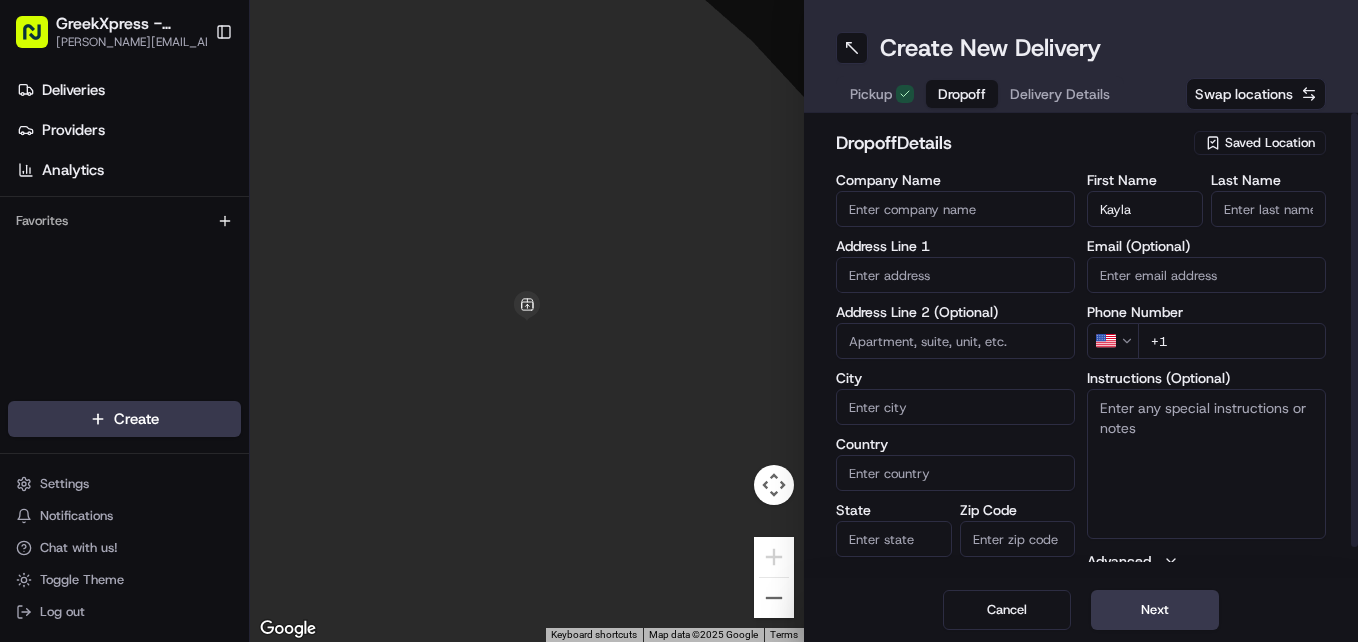 type on "Kayla" 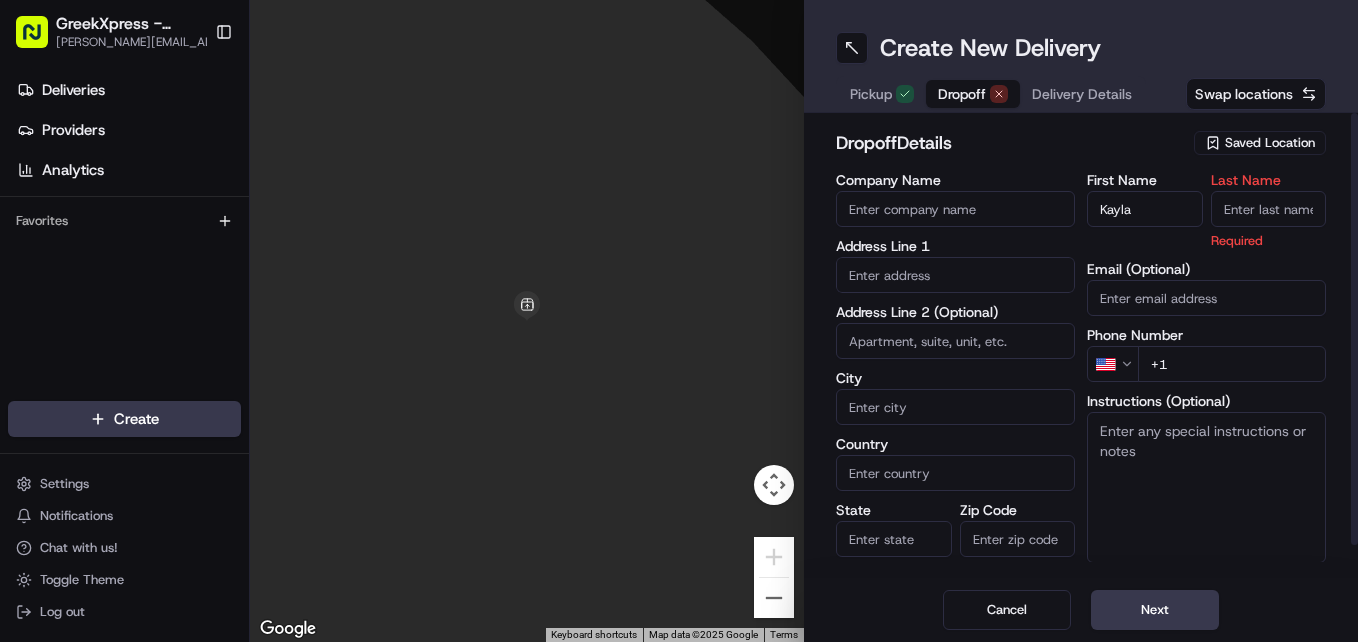click on "Last Name" at bounding box center (1269, 209) 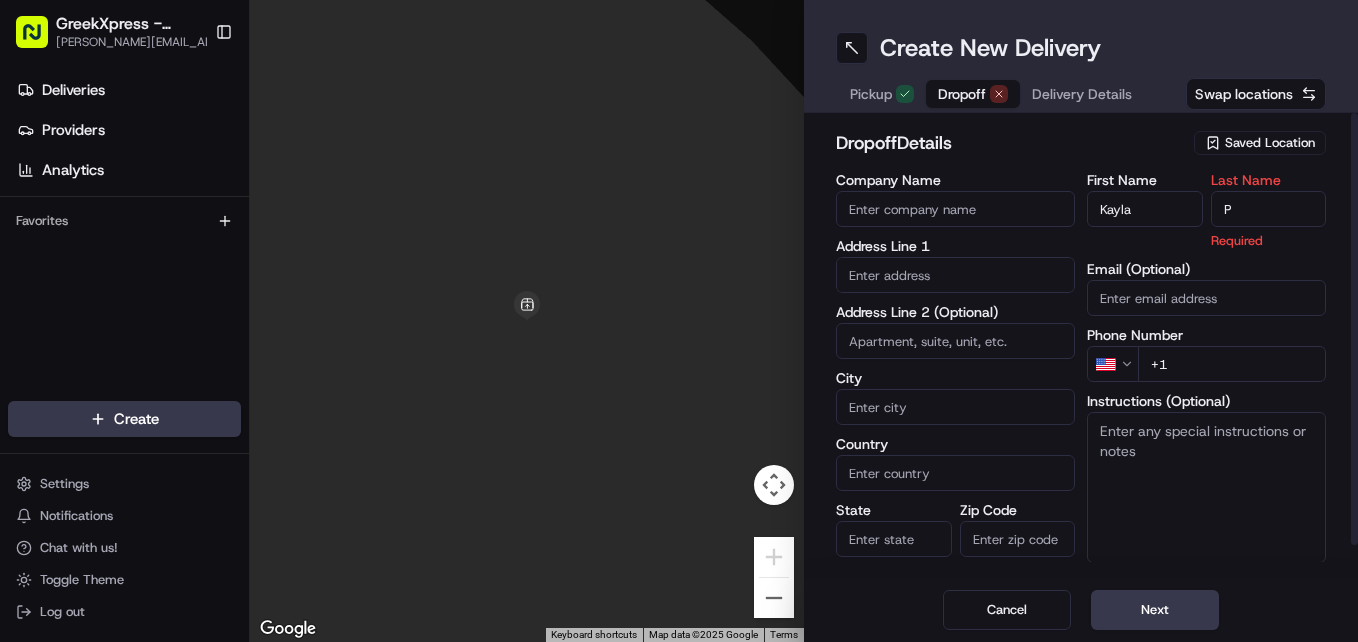 type on "P" 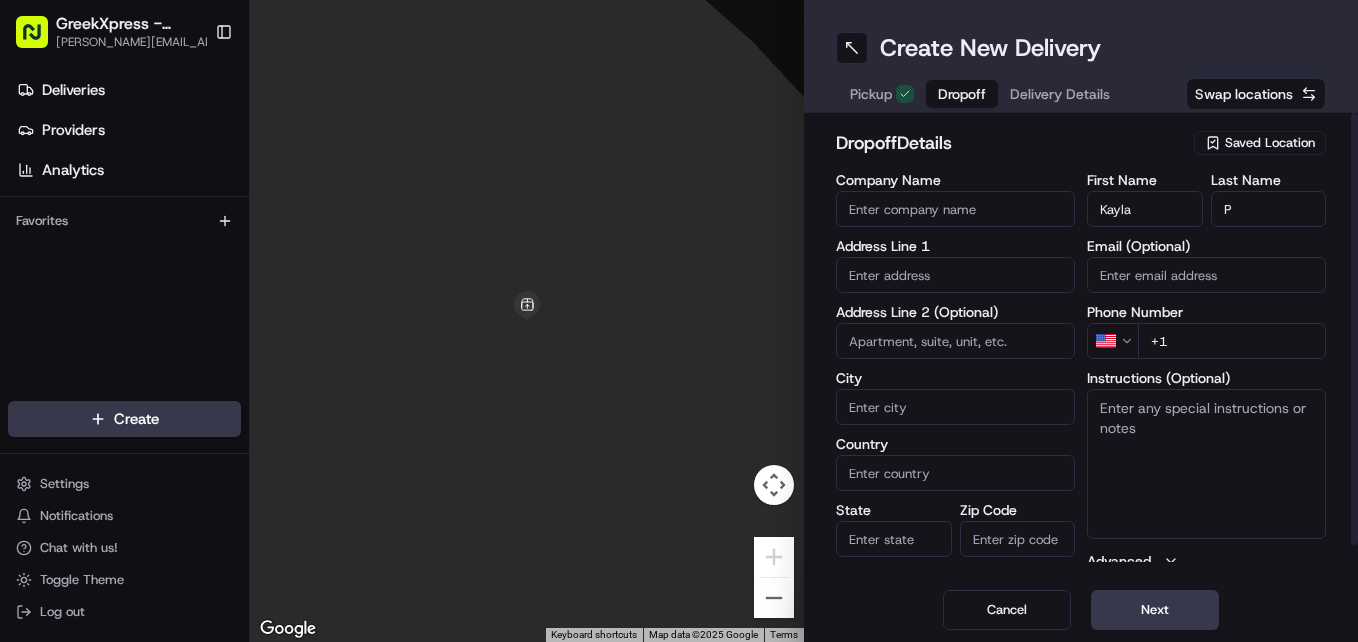 click on "Company Name" at bounding box center [955, 209] 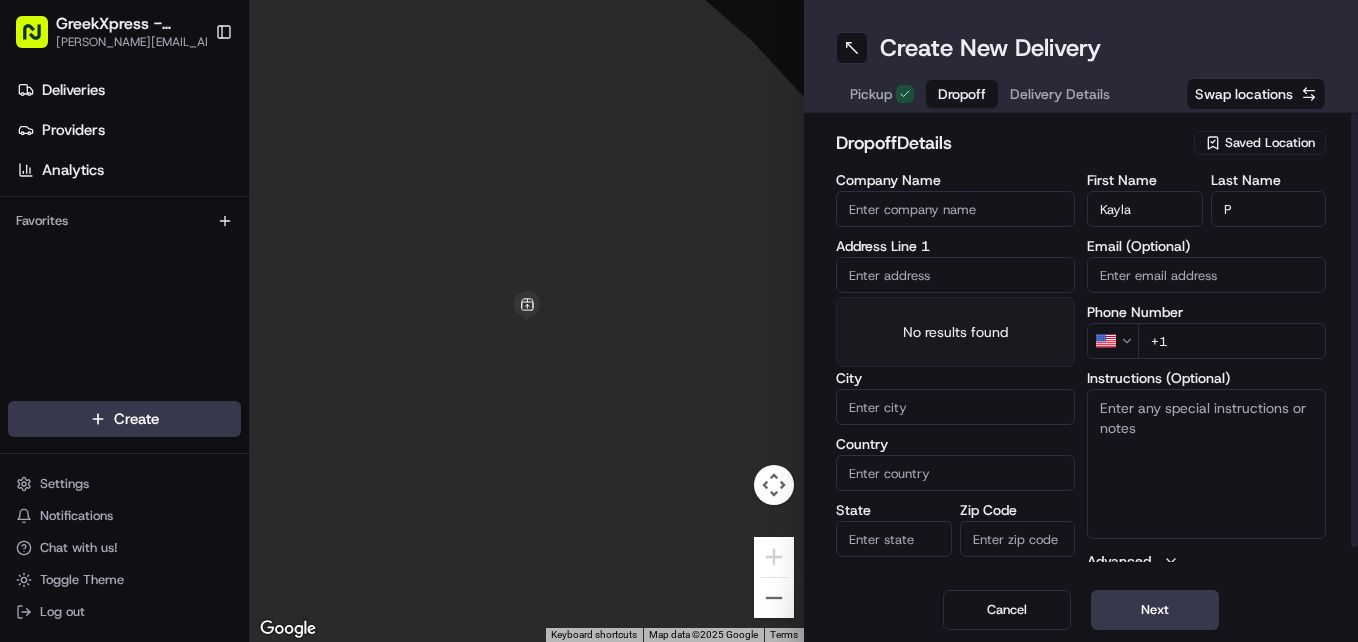 click at bounding box center (955, 275) 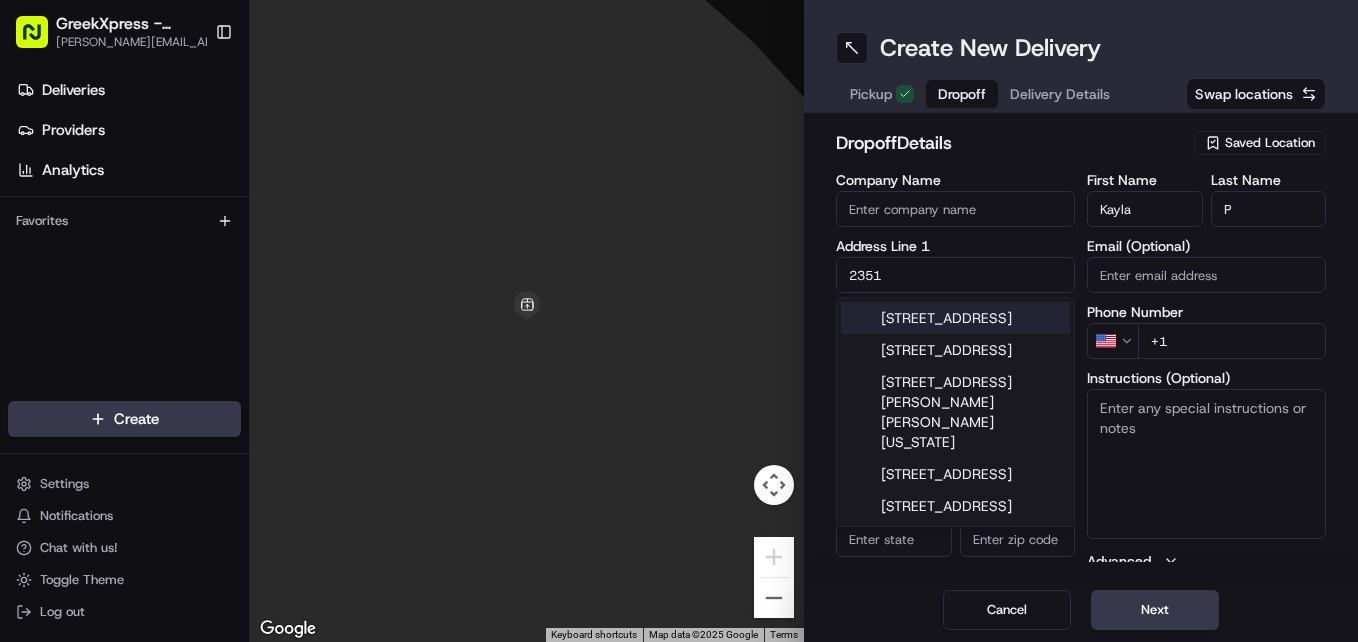 click on "[STREET_ADDRESS]" at bounding box center [955, 318] 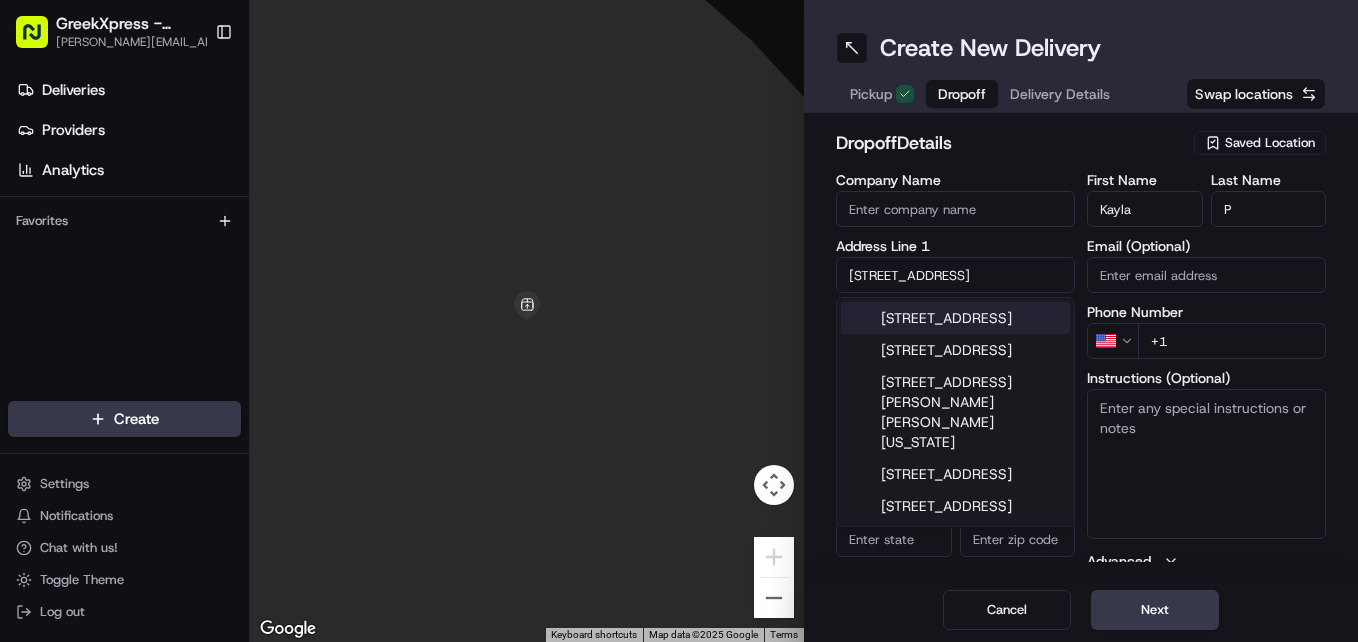 type on "[STREET_ADDRESS]" 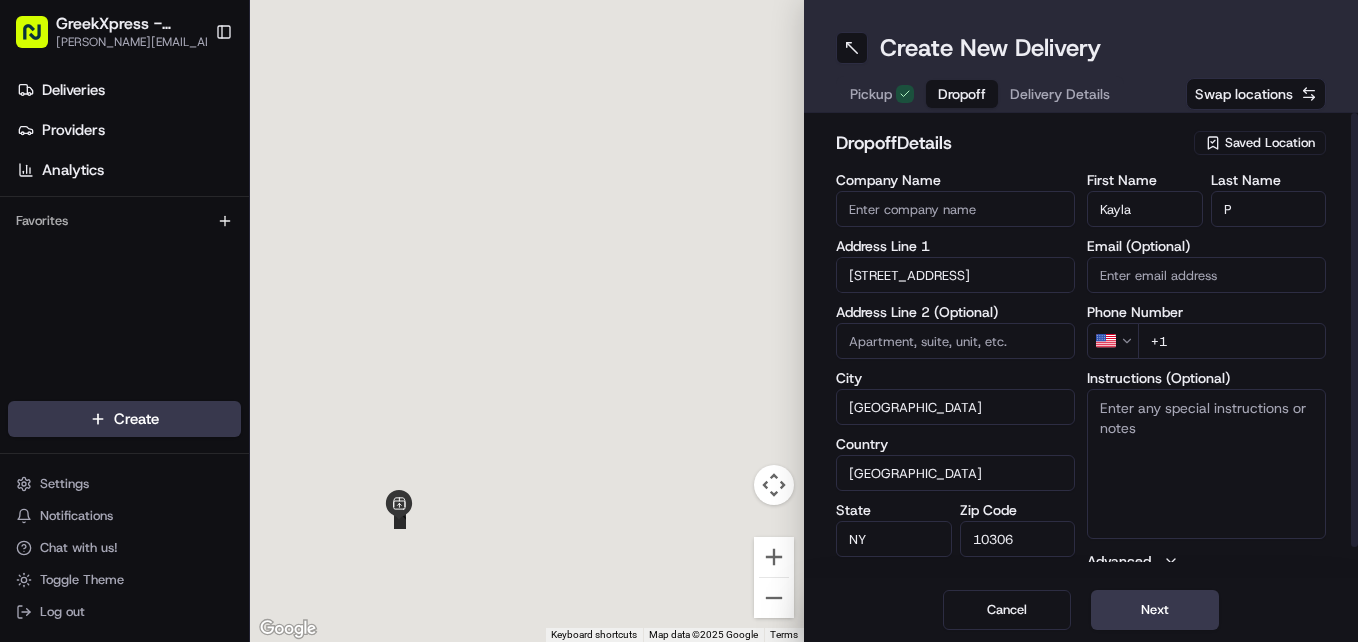 type on "[STREET_ADDRESS]" 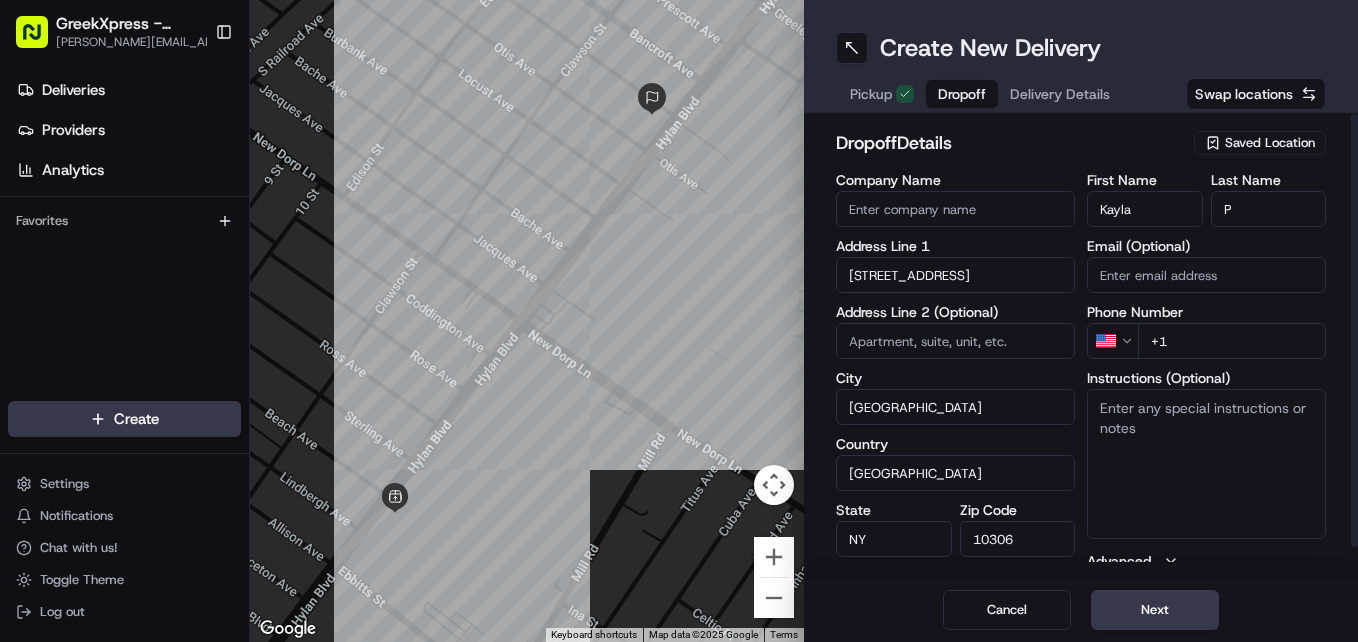 click on "+1" at bounding box center [1232, 341] 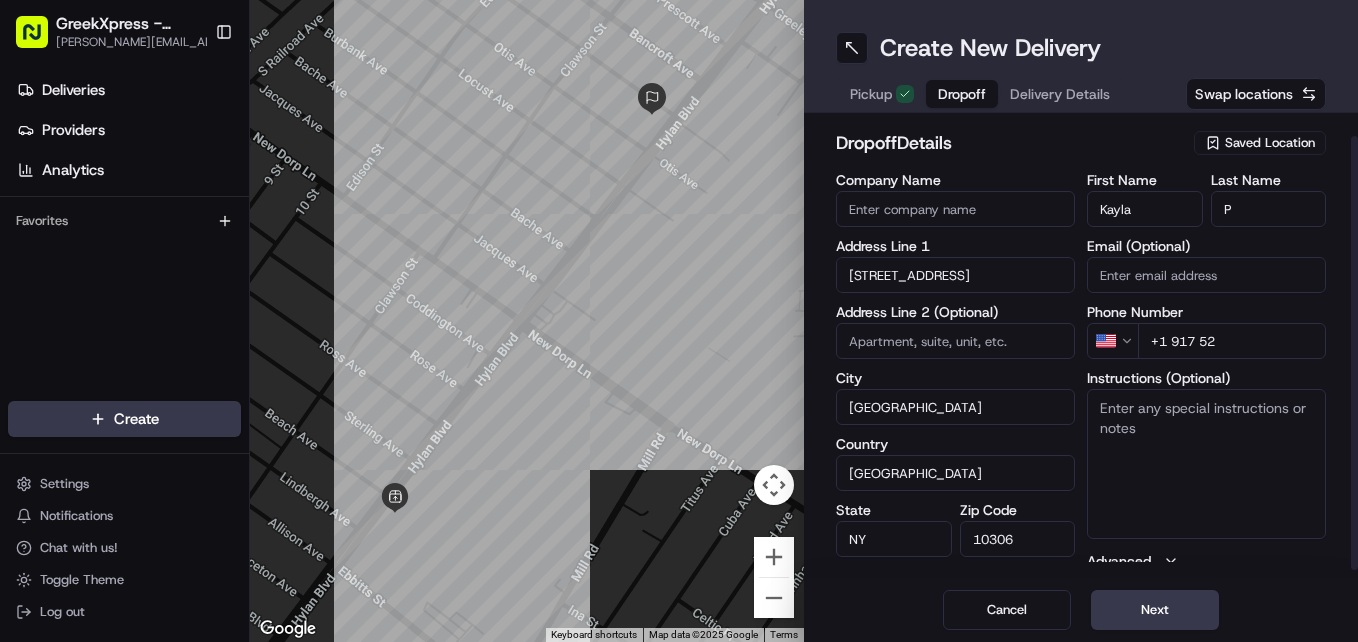 scroll, scrollTop: 23, scrollLeft: 0, axis: vertical 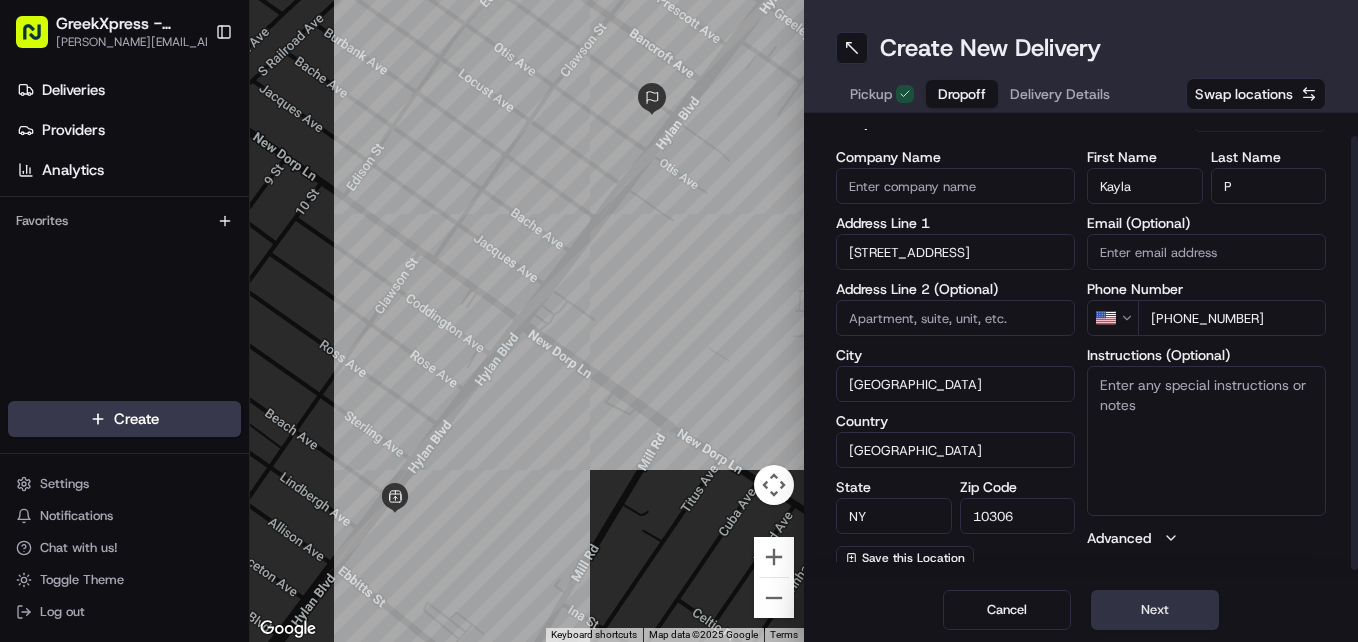 type on "[PHONE_NUMBER]" 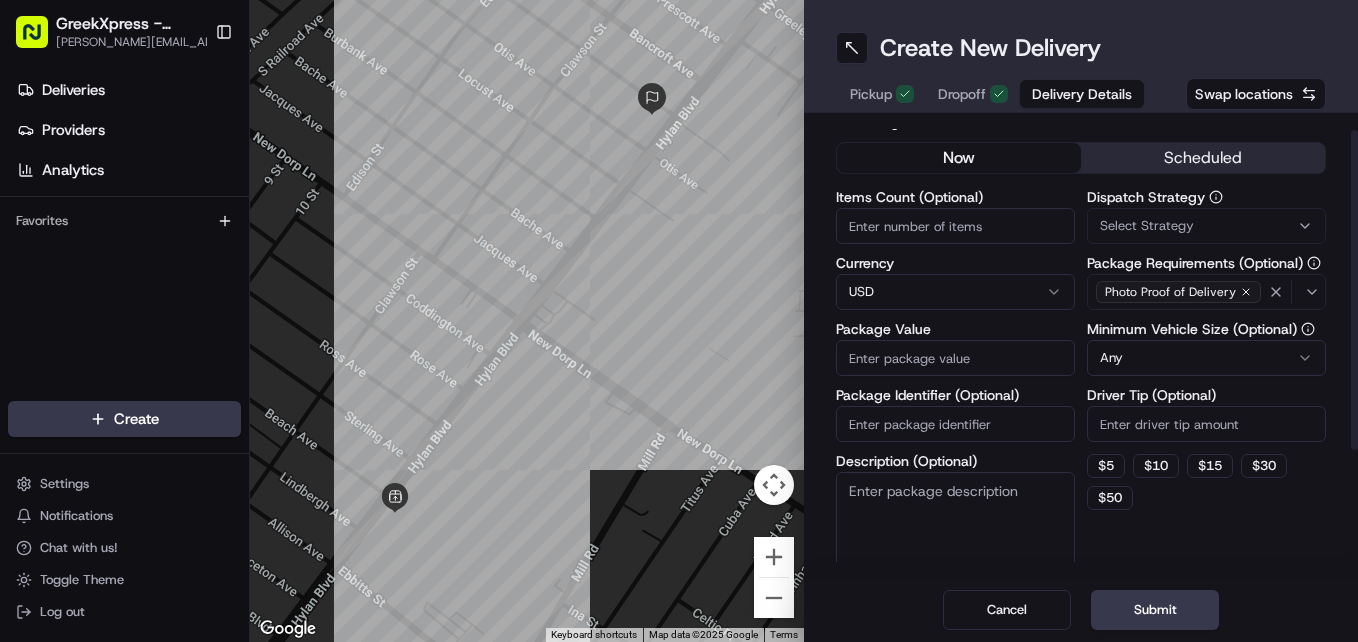 click on "Items Count (Optional)" at bounding box center [955, 226] 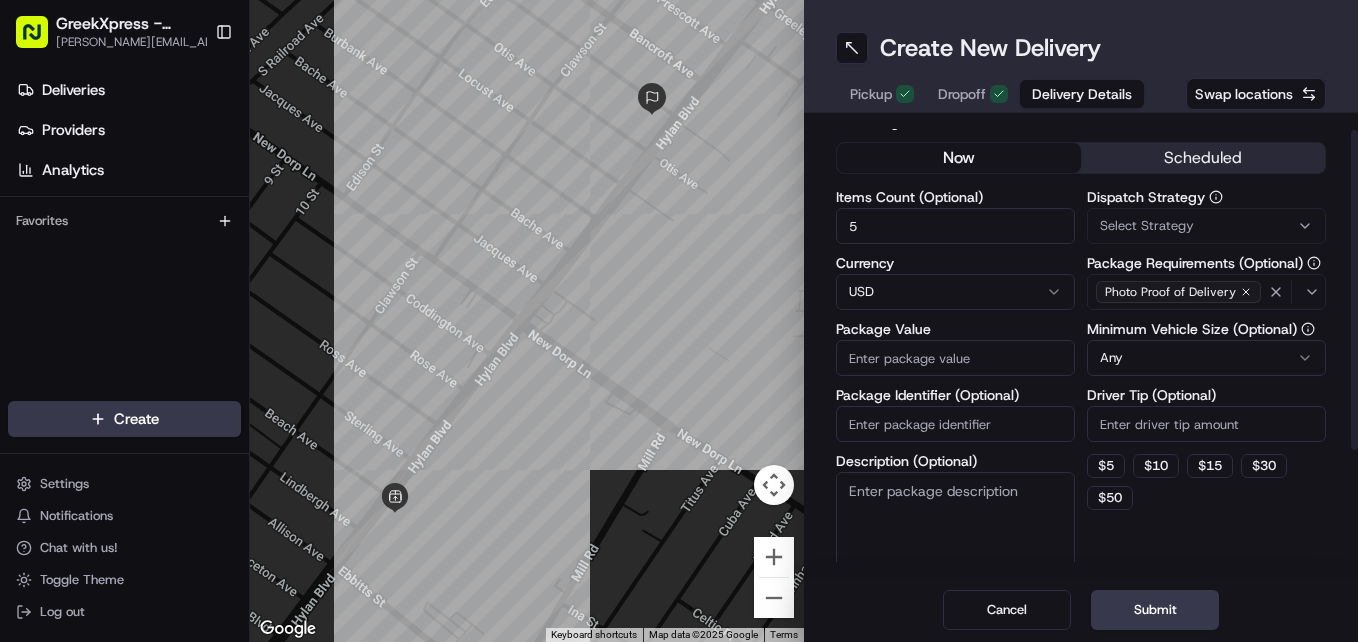 type on "5" 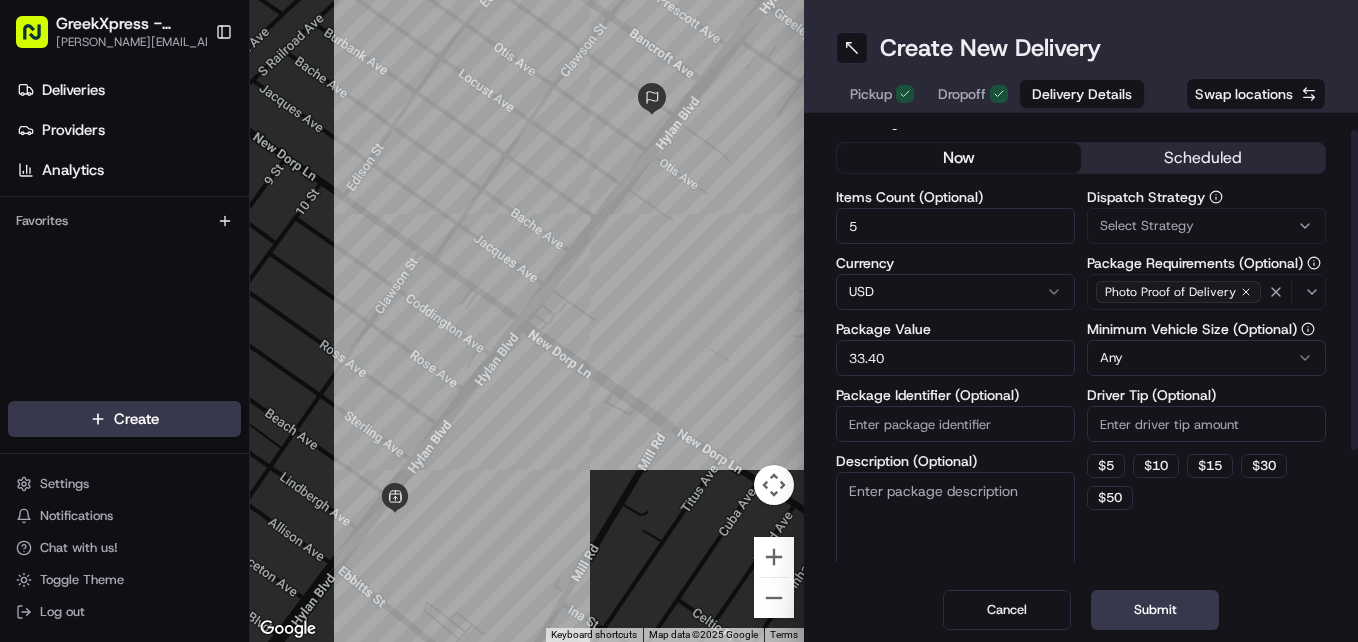 type on "33.40" 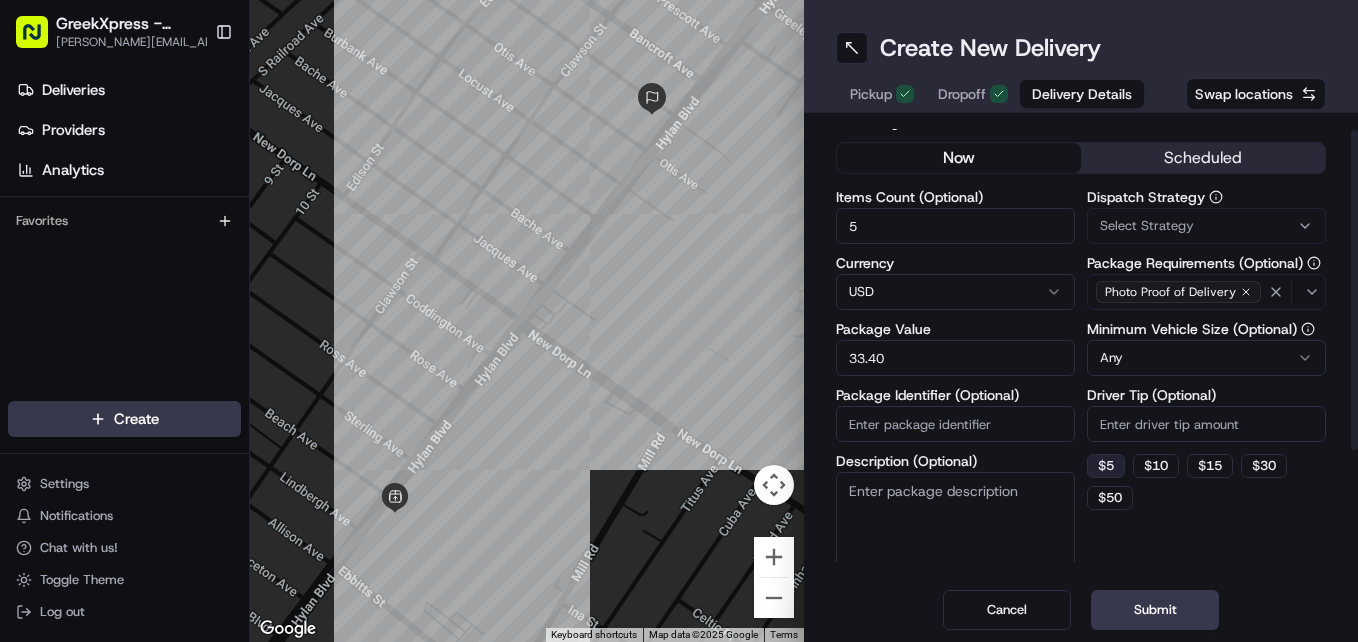 click on "$ 5" at bounding box center [1106, 466] 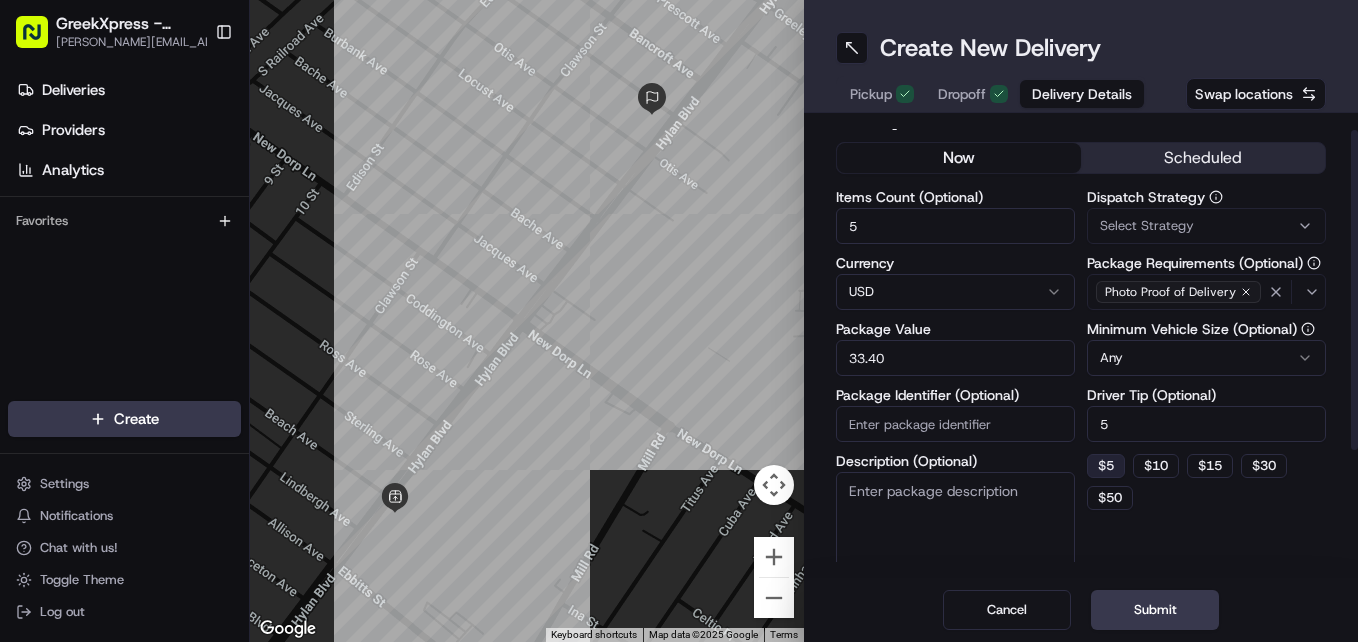 type on "5" 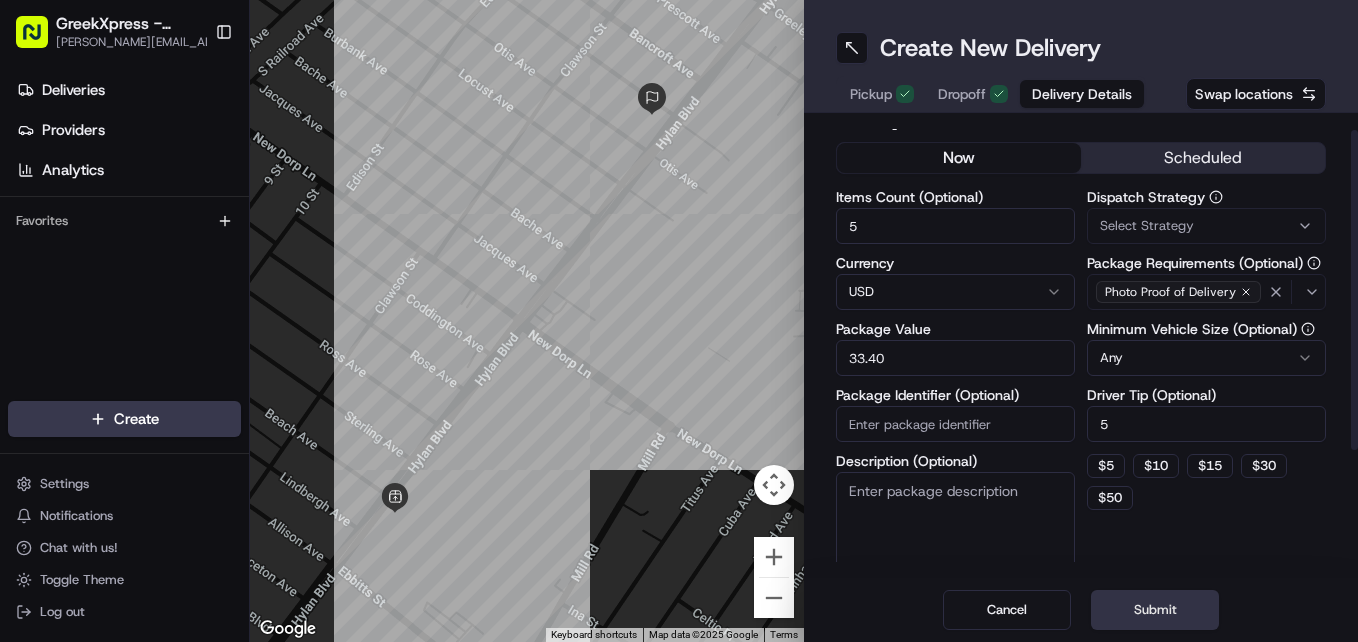 click on "Submit" at bounding box center (1155, 610) 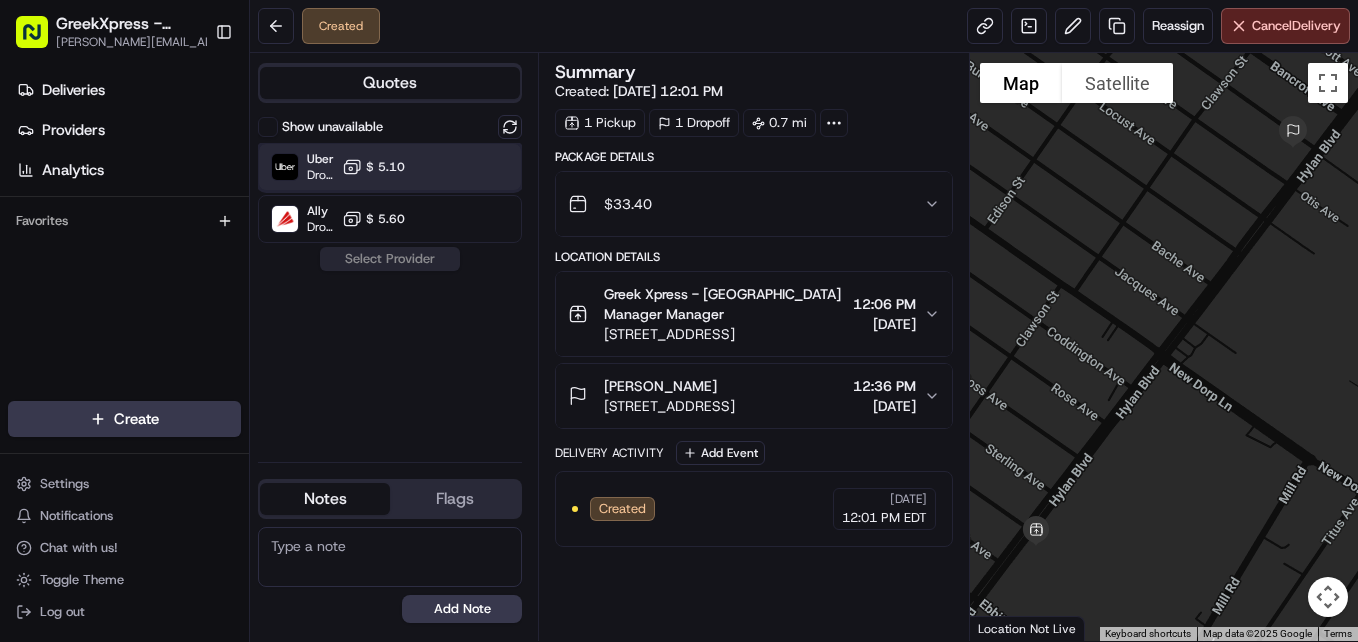 click on "Uber Dropoff ETA   27 minutes $   5.10" at bounding box center (390, 167) 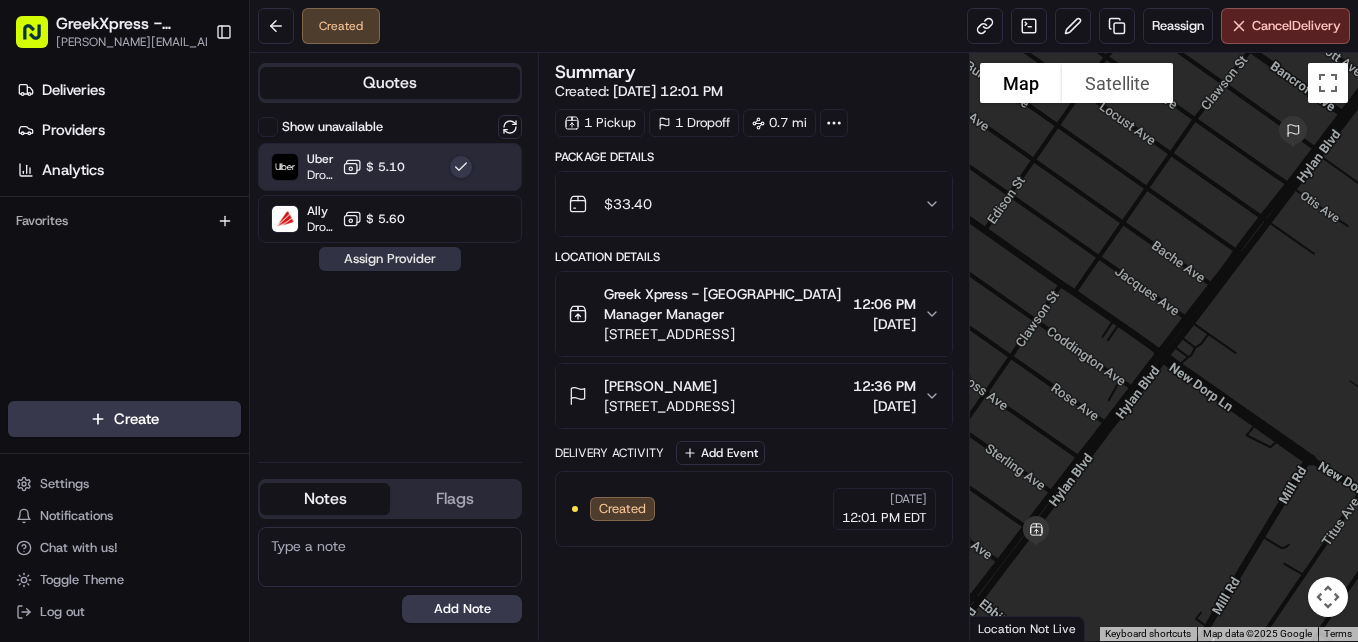 click on "Assign Provider" at bounding box center [390, 259] 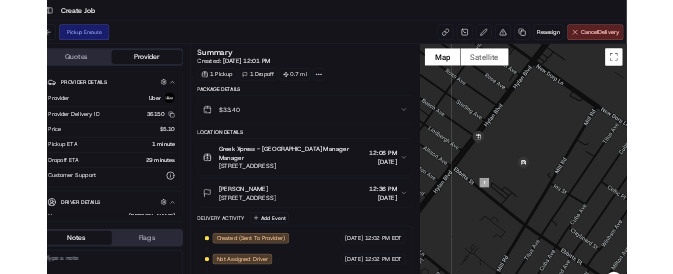 scroll, scrollTop: 0, scrollLeft: 0, axis: both 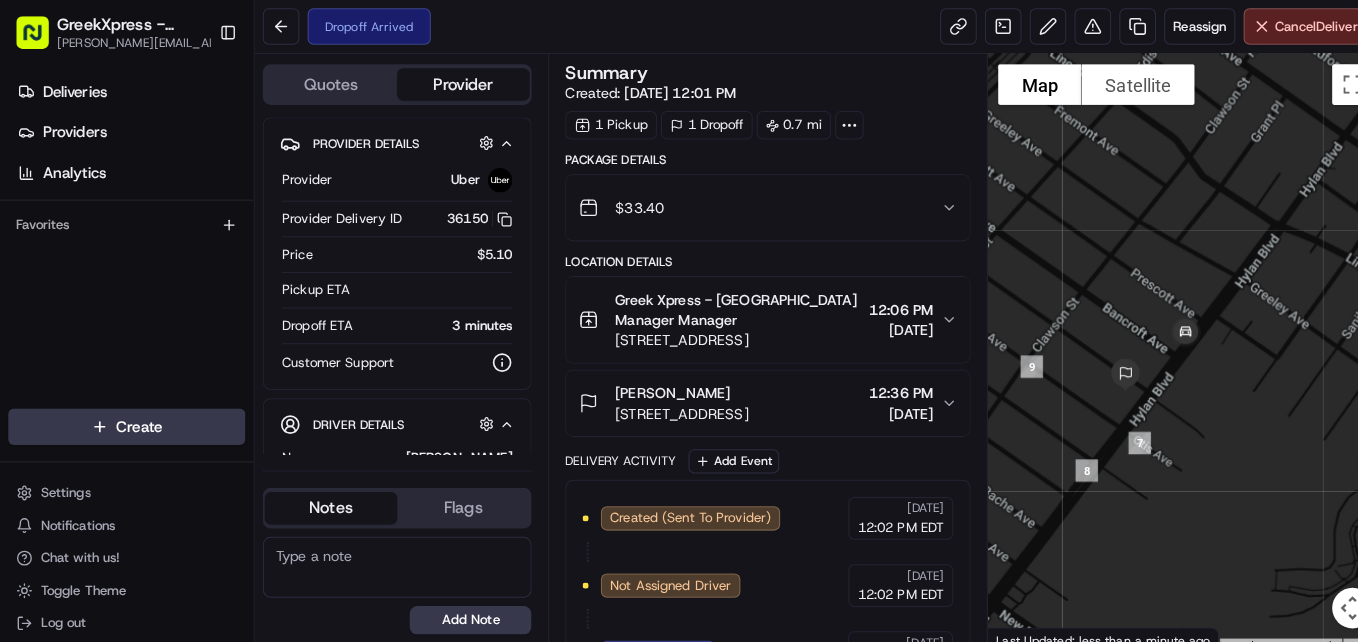 click on "GreekXpress - Staten Island [EMAIL_ADDRESS][DOMAIN_NAME] Toggle Sidebar Deliveries Providers Analytics Favorites Main Menu Members & Organization Organization Users Roles Preferences Customization Tracking Orchestration Automations Dispatch Strategy Locations Pickup Locations Dropoff Locations Billing Billing Refund Requests Integrations Notification Triggers Webhooks API Keys Request Logs Create Settings Notifications Chat with us! Toggle Theme Log out Dropoff Arrived Reassign Cancel  Delivery Quotes Provider Provider Details Hidden ( 1 ) Provider Uber   Provider Delivery ID 36150 Copy  del_2CNfYP1URgehWcHyLdNhUA 36150 Price $5.10 Pickup ETA Dropoff ETA 3 minutes Customer Support Driver Details Hidden ( 5 ) Name [PERSON_NAME] Pickup Phone Number +1 312 766 6835 ext. 80789015 Dropoff Phone Number [PHONE_NUMBER] Tip $5.00 Type car Make Toyota Model Prius Color crimson License Plate Number ***4887 Notes Flags [PERSON_NAME][EMAIL_ADDRESS][DOMAIN_NAME] [PERSON_NAME][EMAIL_ADDRESS][DOMAIN_NAME] Add Note [PERSON_NAME][EMAIL_ADDRESS][DOMAIN_NAME] [PERSON_NAME][EMAIL_ADDRESS][DOMAIN_NAME]   1" at bounding box center [679, 321] 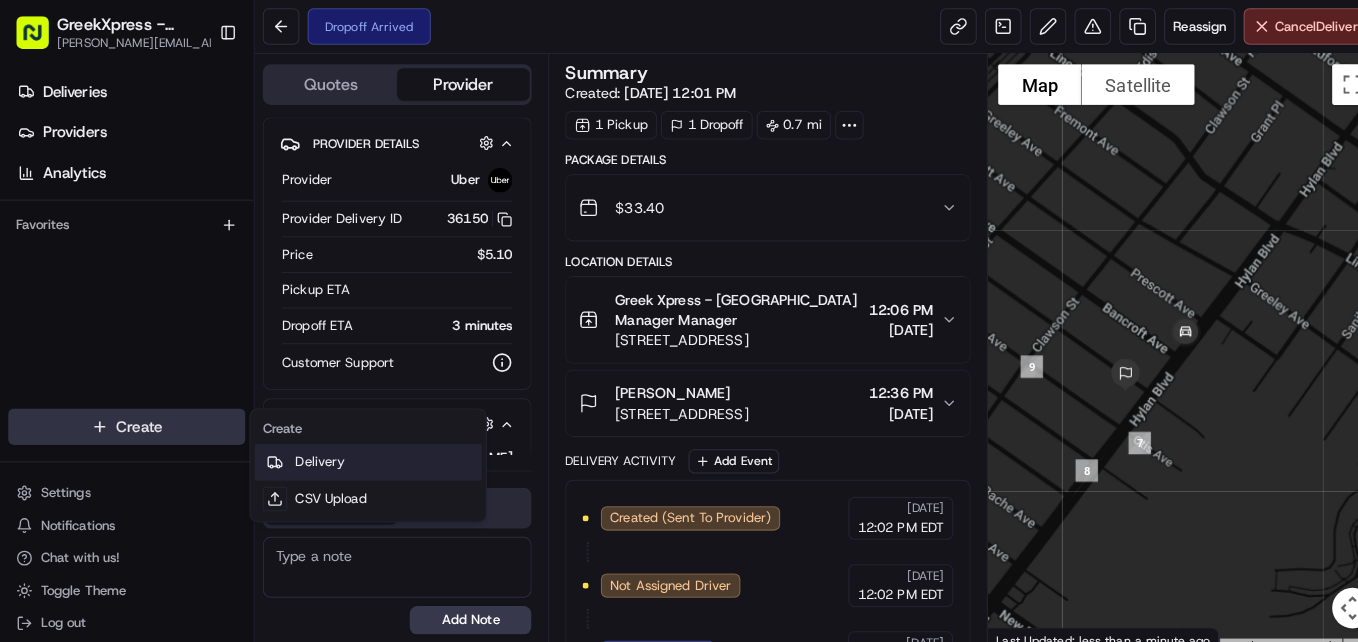click on "Delivery" at bounding box center [361, 454] 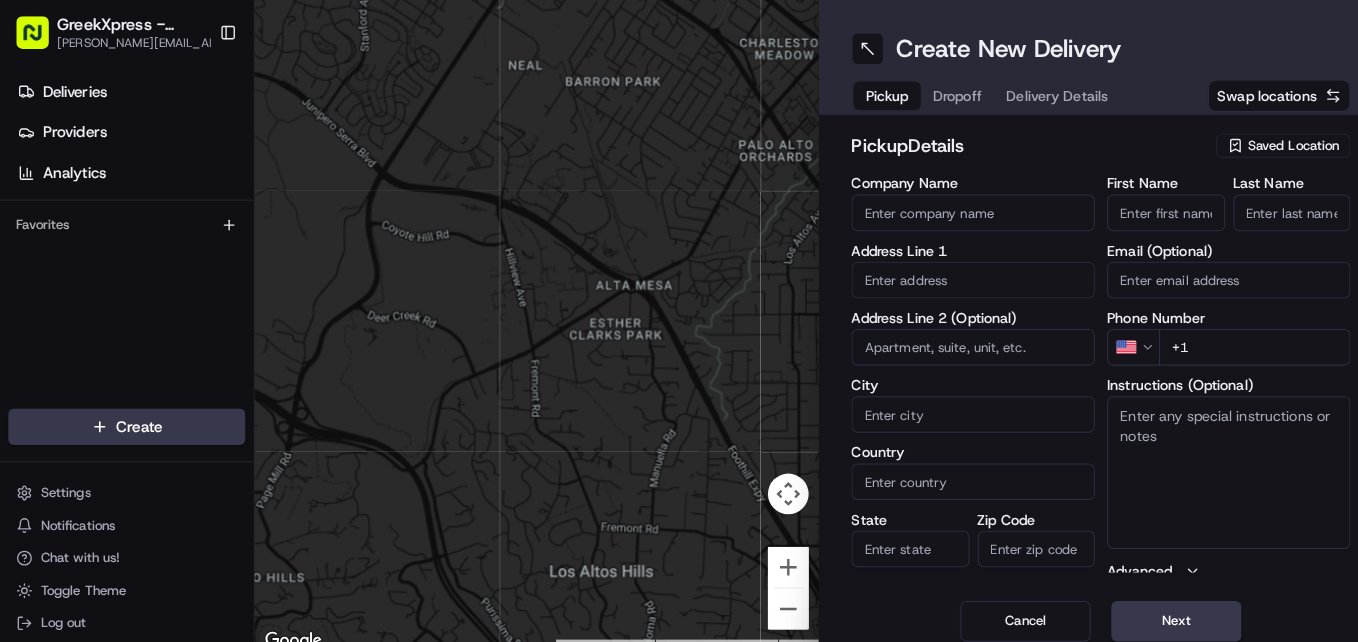 click on "Saved Location" at bounding box center [1270, 143] 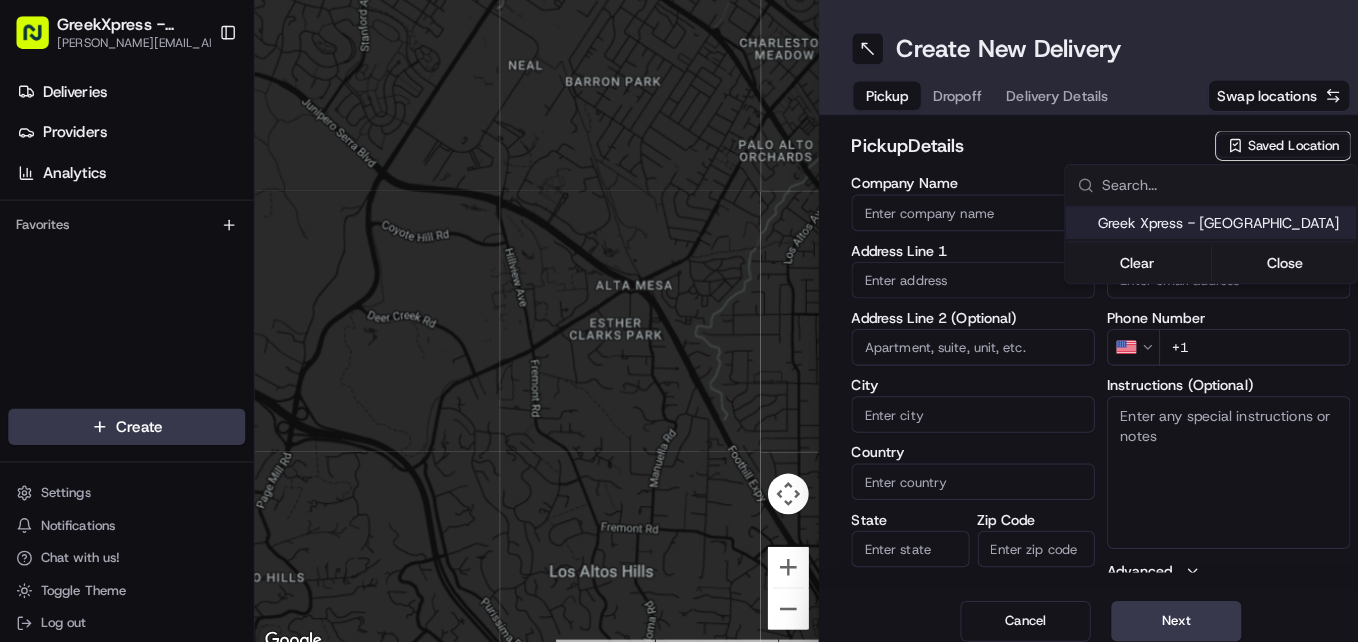 click on "Greek Xpress - [GEOGRAPHIC_DATA]" at bounding box center (1201, 219) 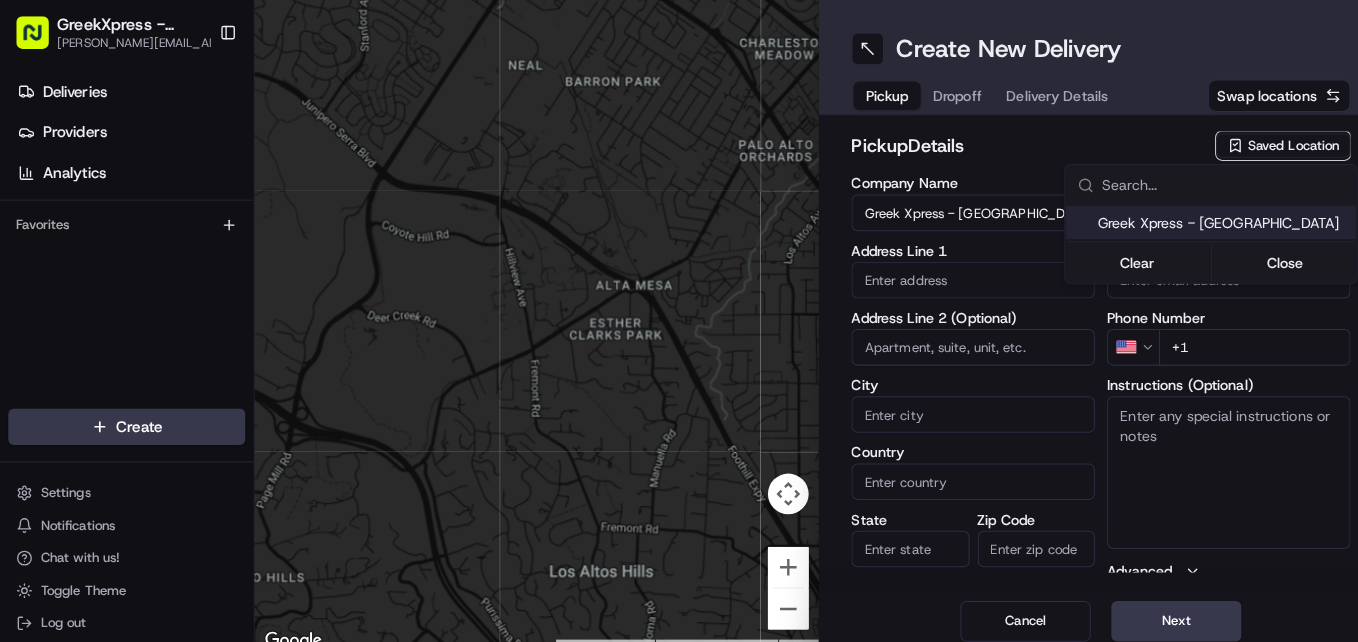 type on "[STREET_ADDRESS]" 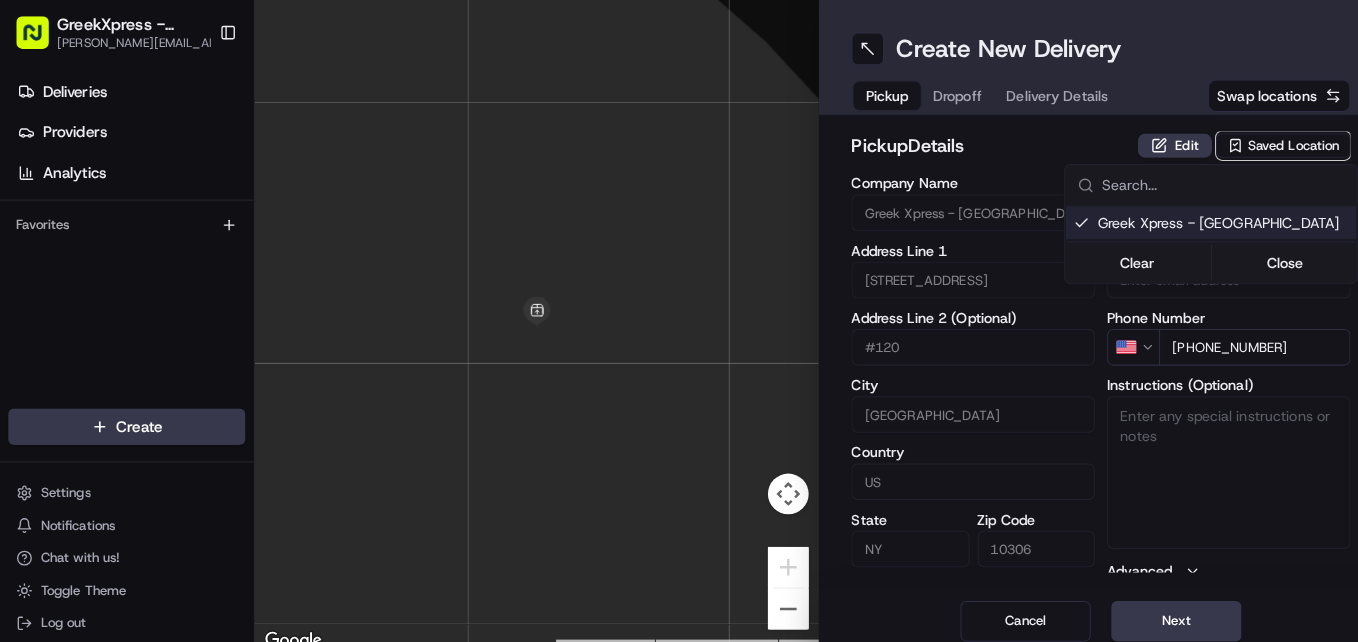 click on "GreekXpress - Staten Island [EMAIL_ADDRESS][DOMAIN_NAME] Toggle Sidebar Deliveries Providers Analytics Favorites Main Menu Members & Organization Organization Users Roles Preferences Customization Tracking Orchestration Automations Dispatch Strategy Locations Pickup Locations Dropoff Locations Billing Billing Refund Requests Integrations Notification Triggers Webhooks API Keys Request Logs Create Settings Notifications Chat with us! Toggle Theme Log out To navigate the map with touch gestures double-tap and hold your finger on the map, then drag the map. ← Move left → Move right ↑ Move up ↓ Move down + Zoom in - Zoom out Home Jump left by 75% End Jump right by 75% Page Up Jump up by 75% Page Down Jump down by 75% Keyboard shortcuts Map Data Map data ©2025 Google Map data ©2025 Google 2 m  Click to toggle between metric and imperial units Terms Report a map error Create New Delivery Pickup Dropoff Delivery Details Swap locations pickup  Details  Edit Saved Location Company Name #120 City [GEOGRAPHIC_DATA]" at bounding box center (679, 321) 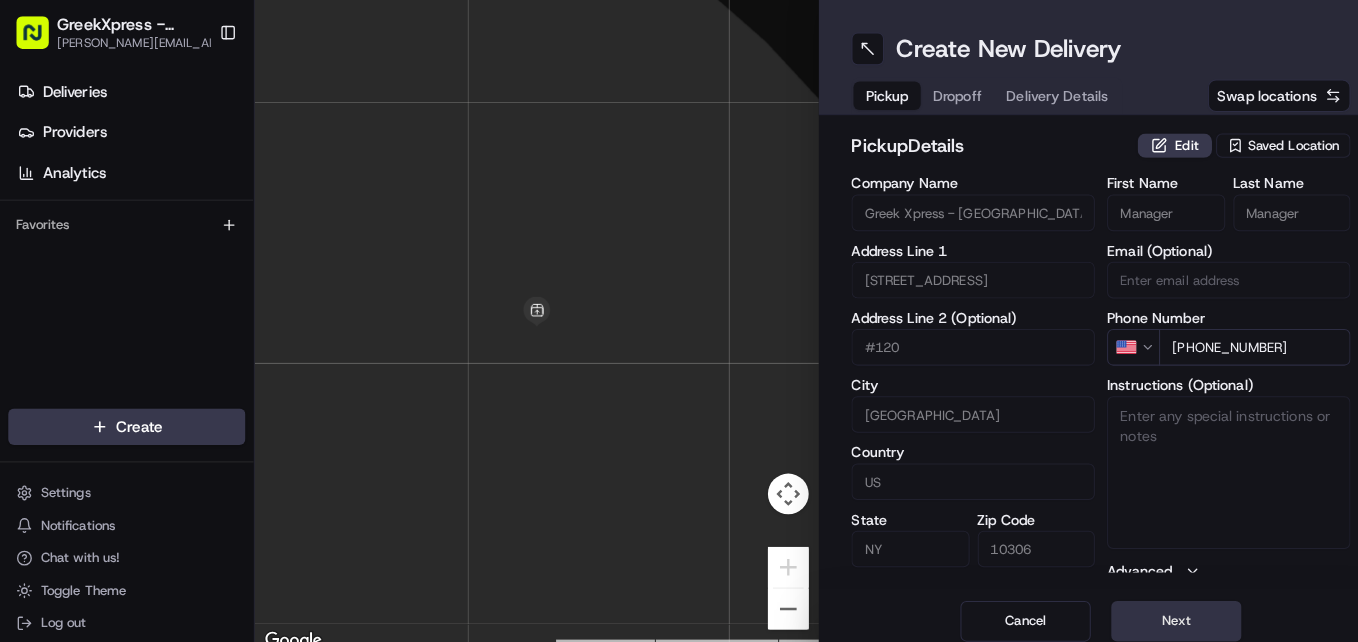 click on "Next" at bounding box center [1155, 610] 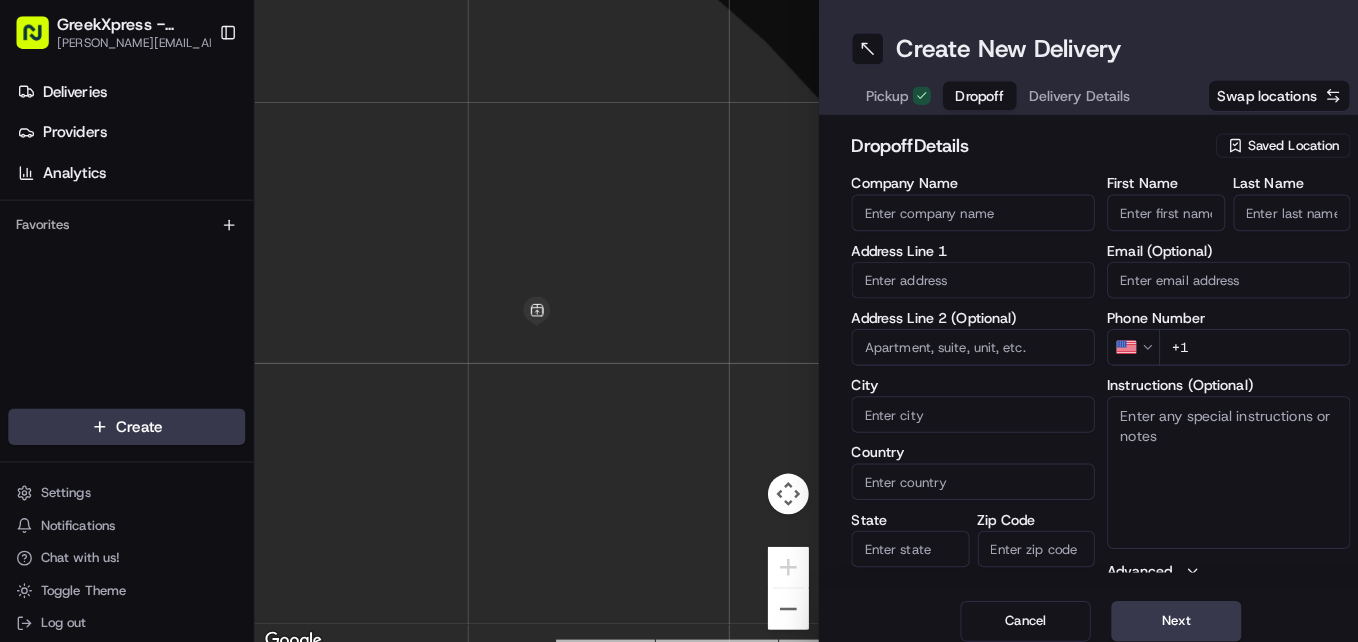 click on "First Name" at bounding box center (1145, 209) 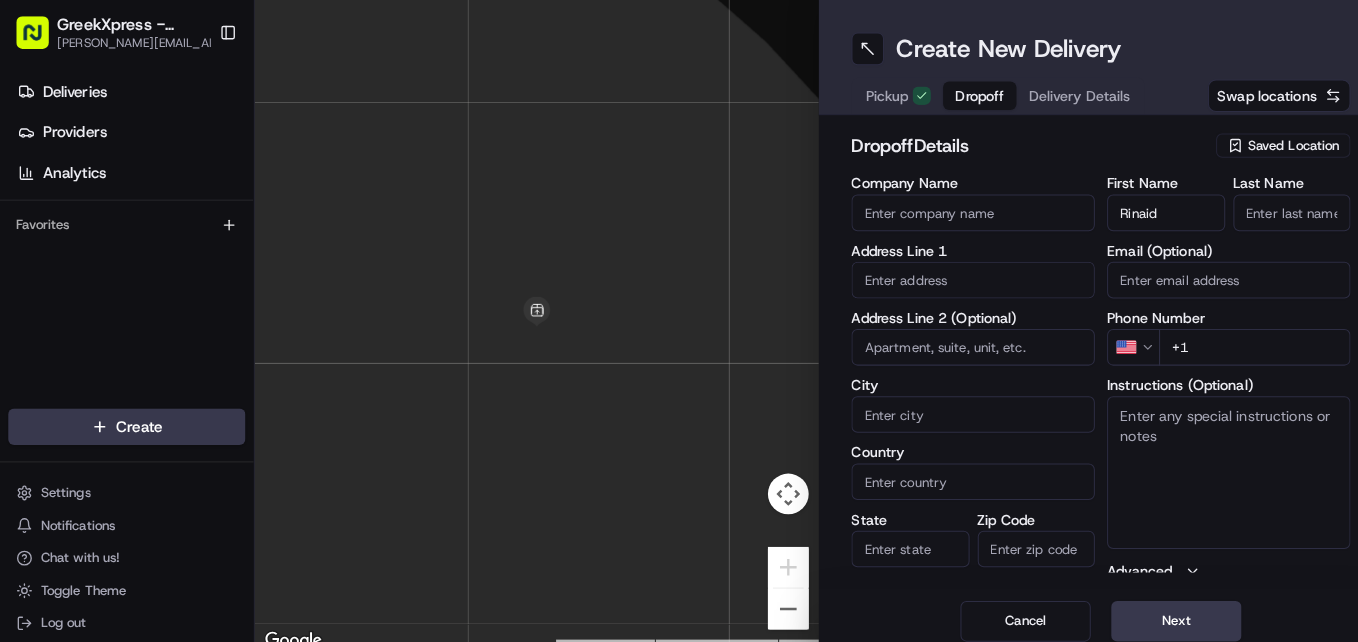 type on "Rinaid" 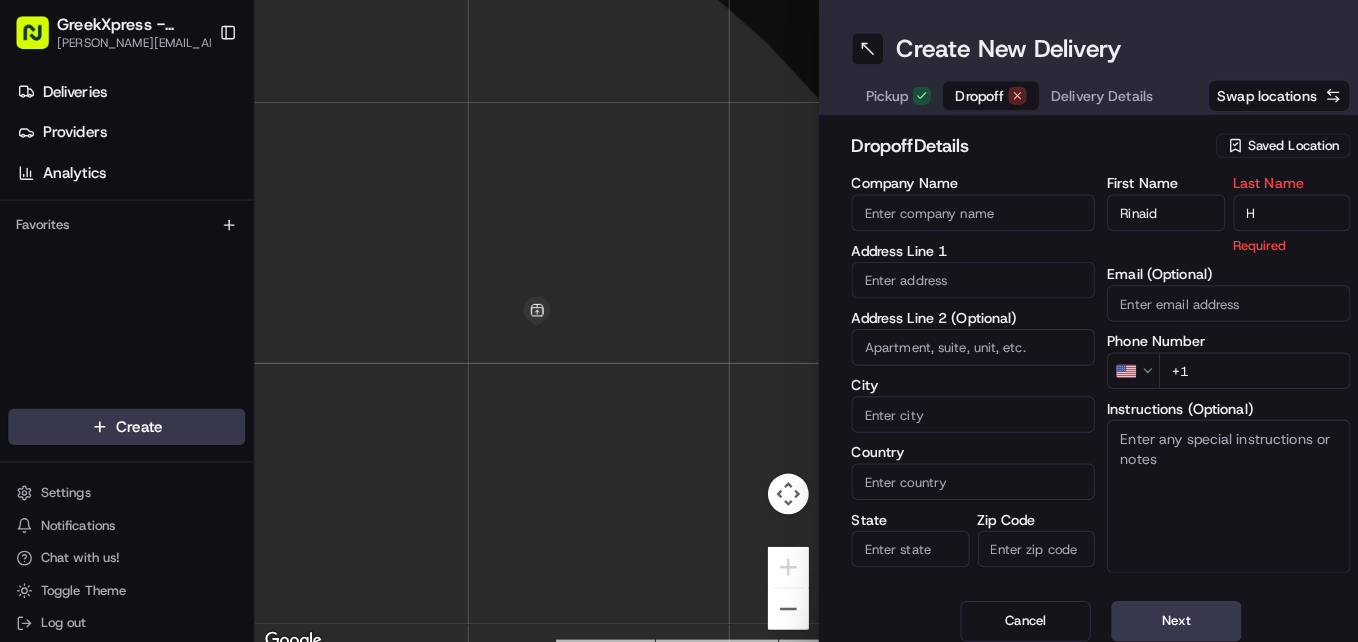 type on "H" 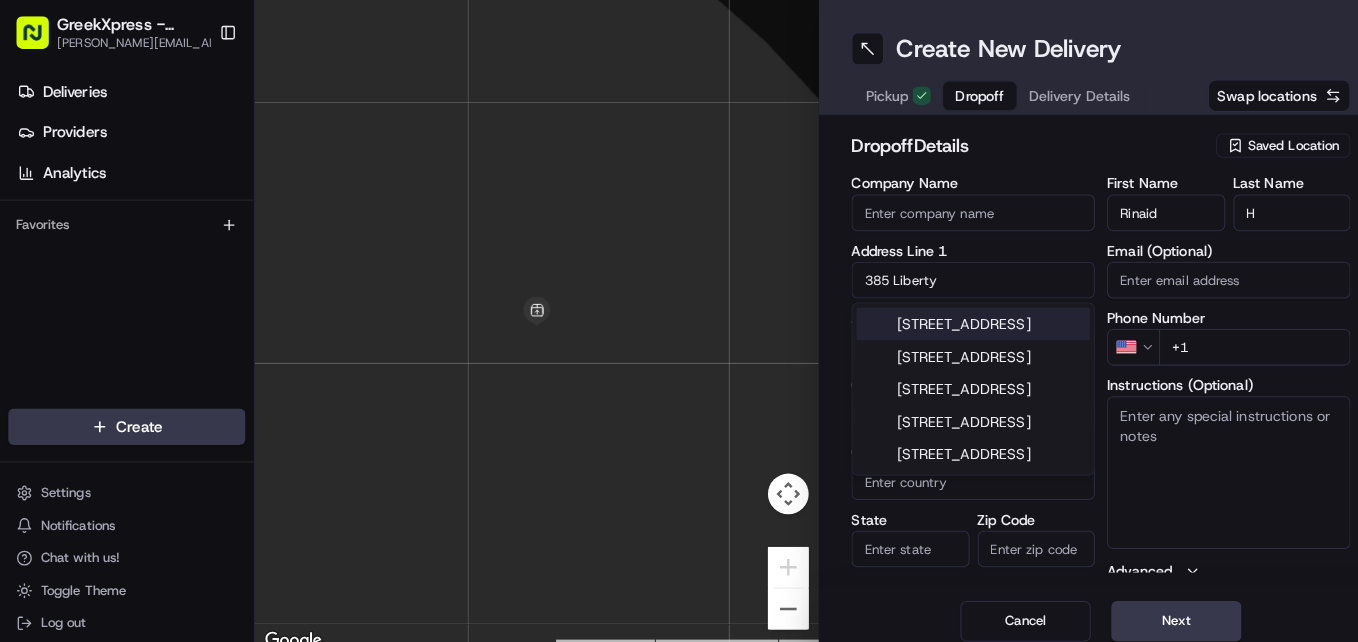 click on "[STREET_ADDRESS]" at bounding box center (955, 318) 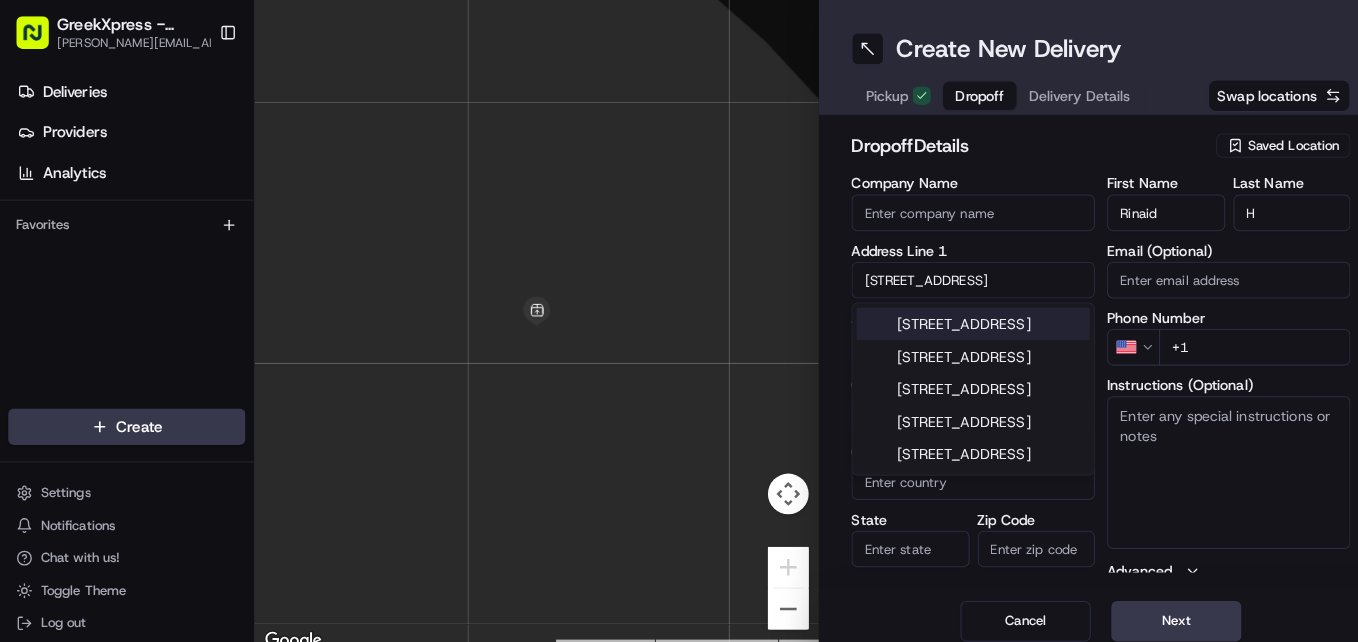 type on "[STREET_ADDRESS]" 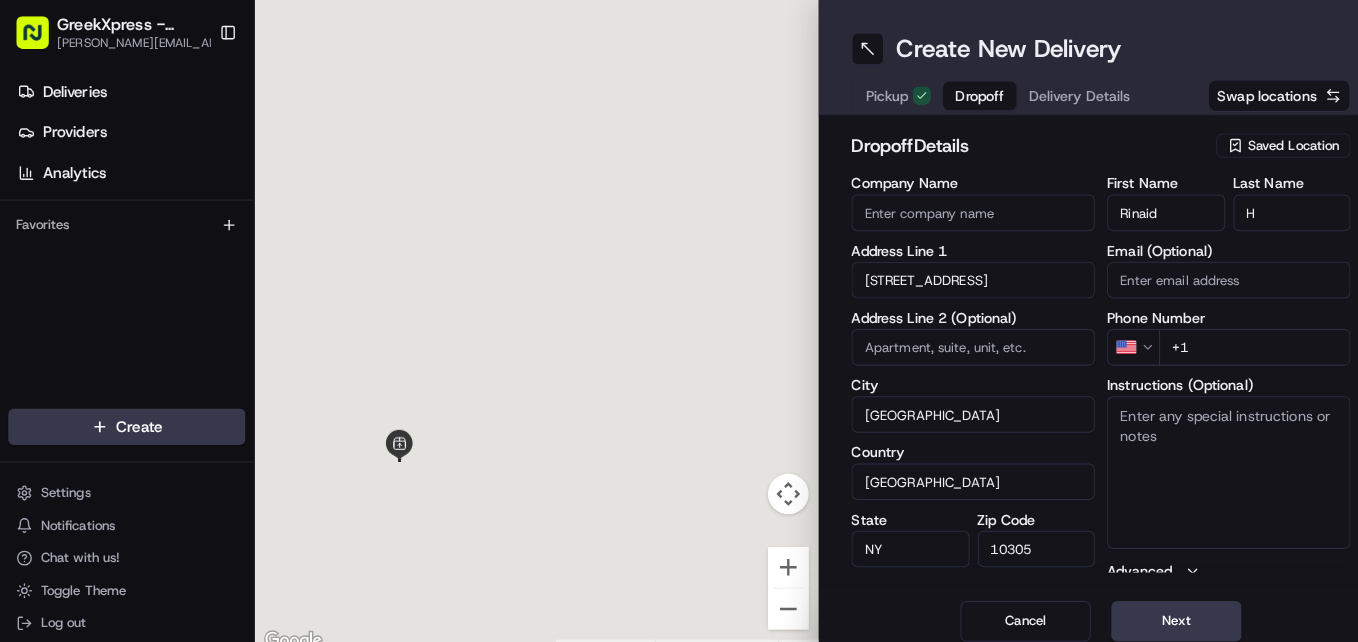 type on "[STREET_ADDRESS]" 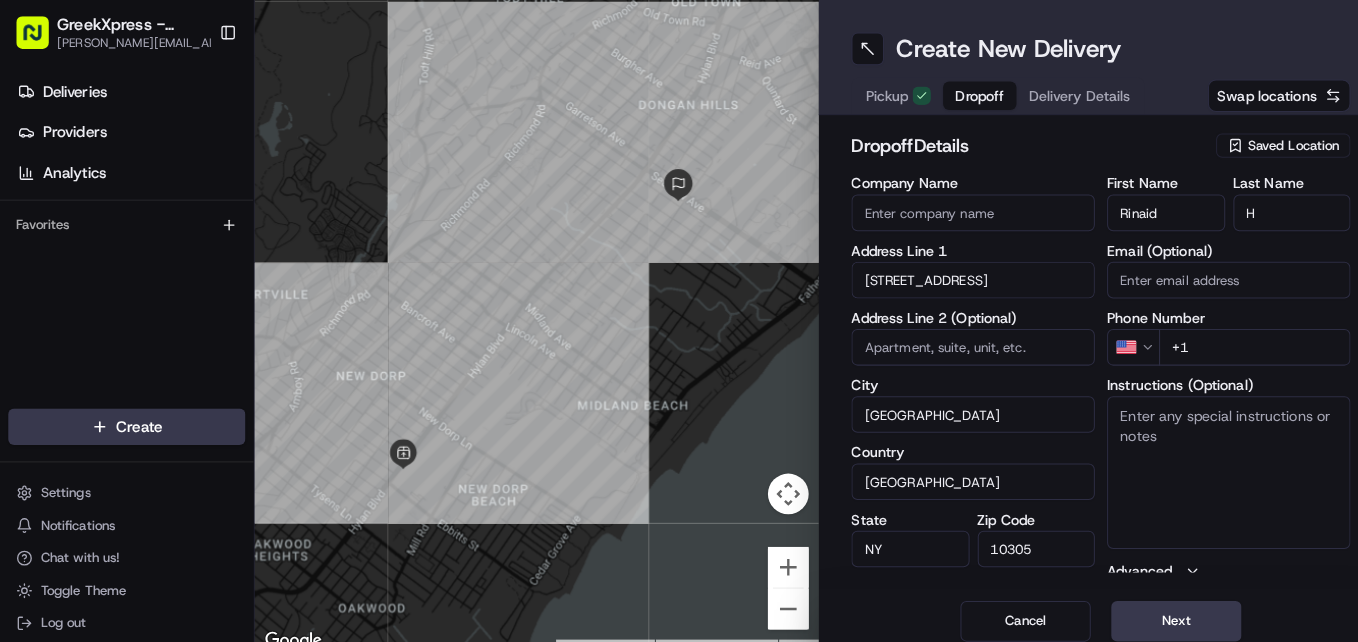 click on "+1" at bounding box center [1232, 341] 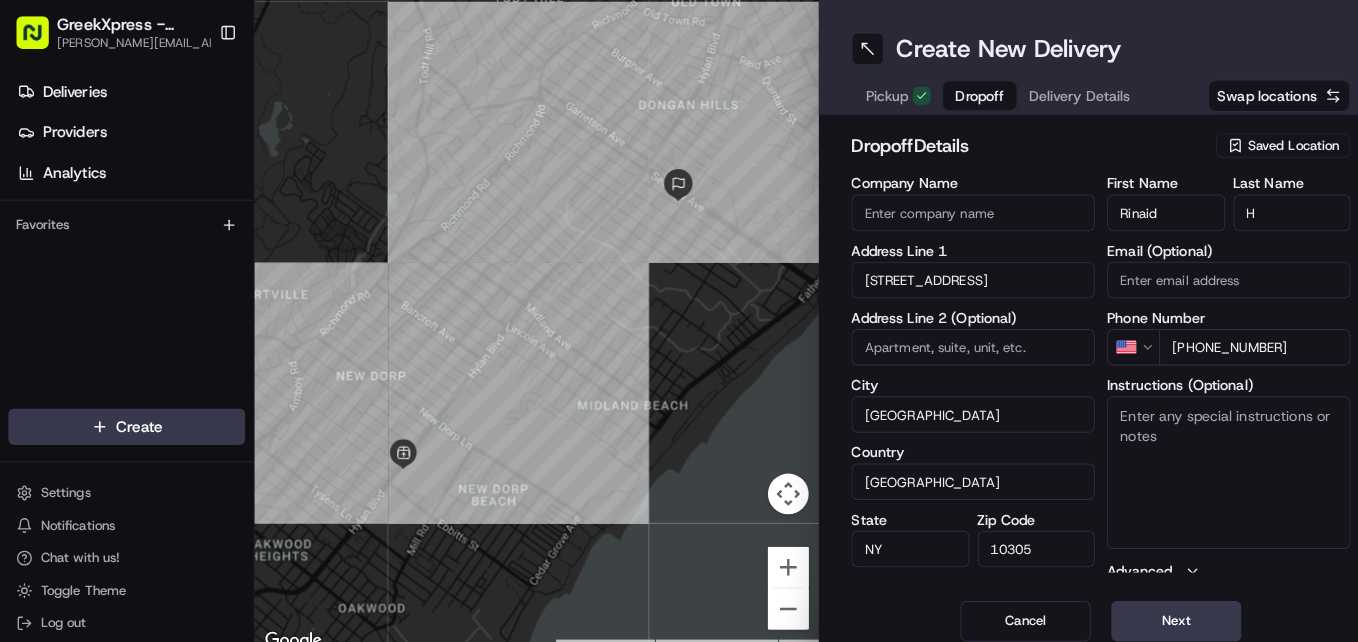 type on "[PHONE_NUMBER]" 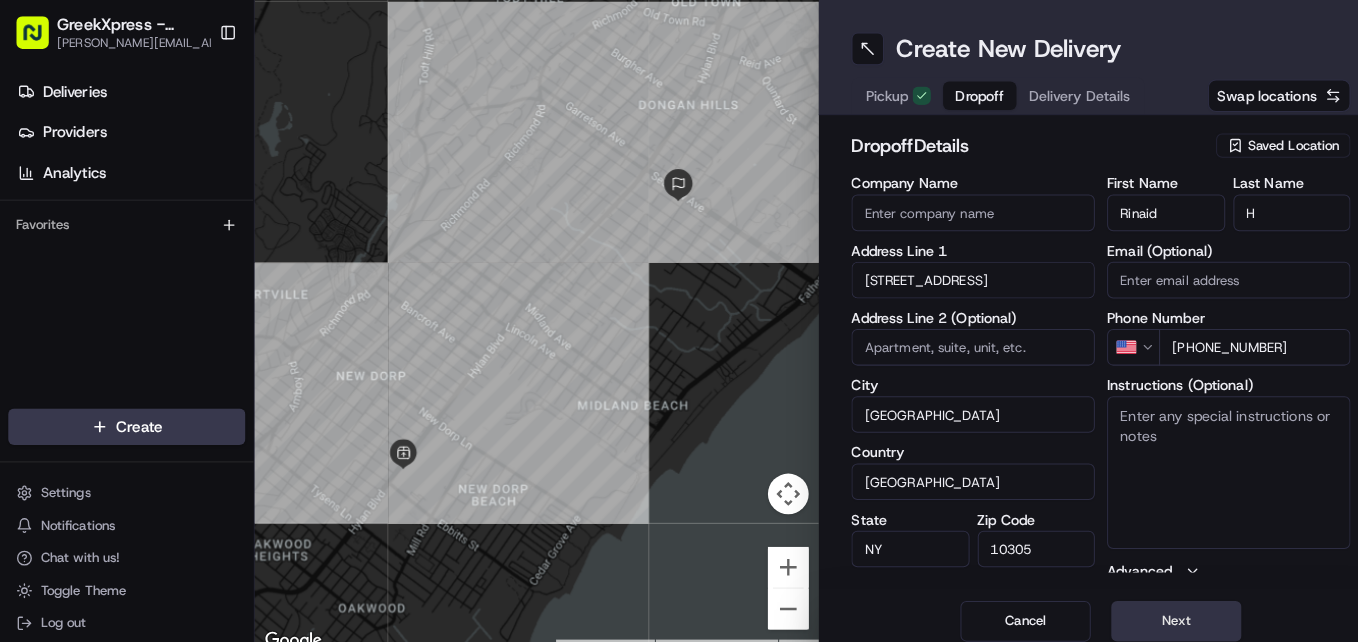 click on "Next" at bounding box center [1155, 610] 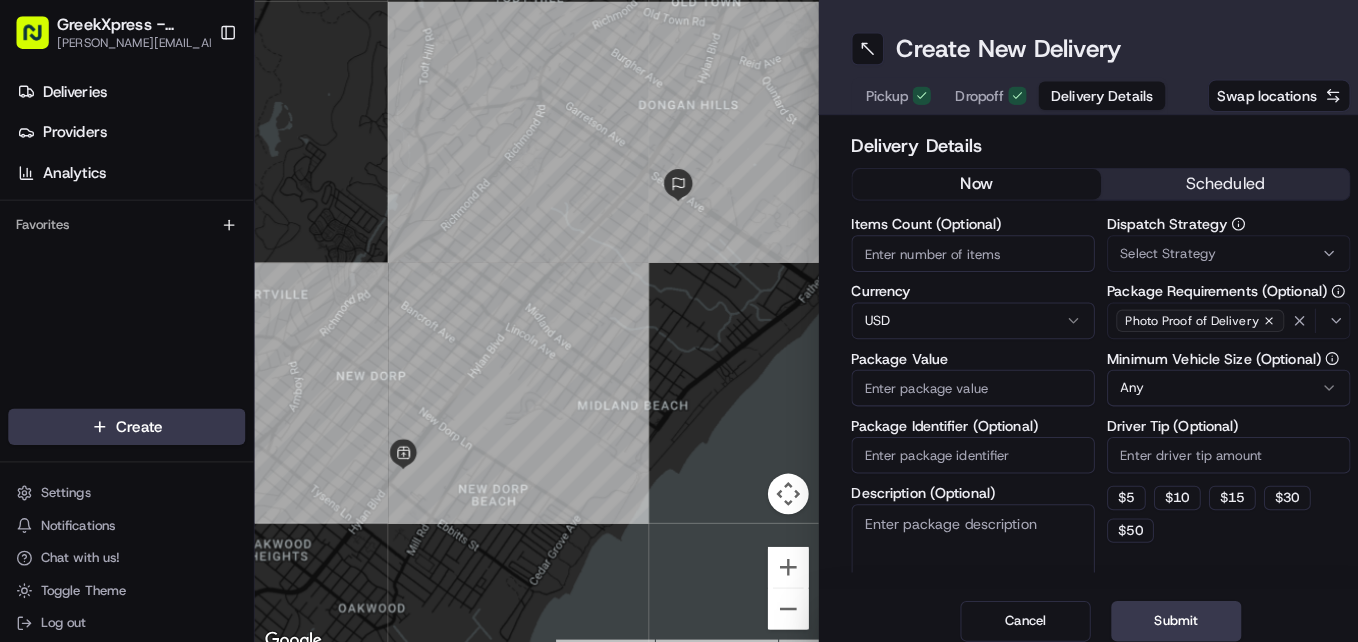 click on "Items Count (Optional)" at bounding box center [955, 249] 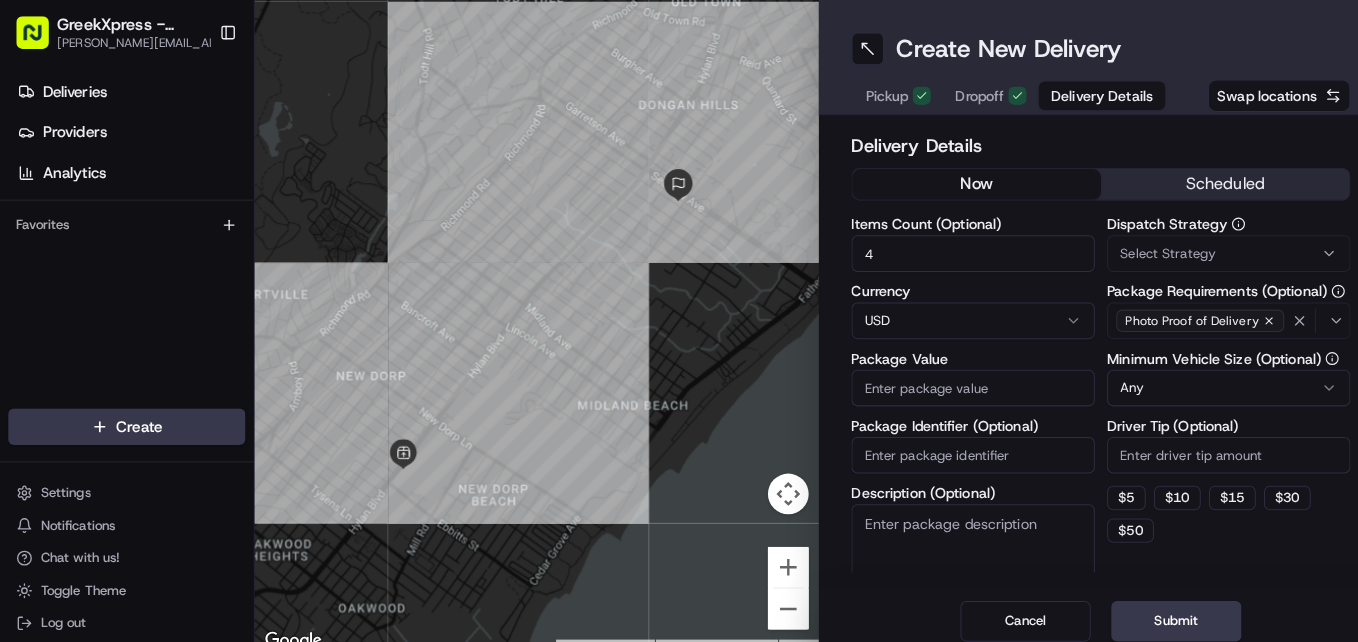 type on "4" 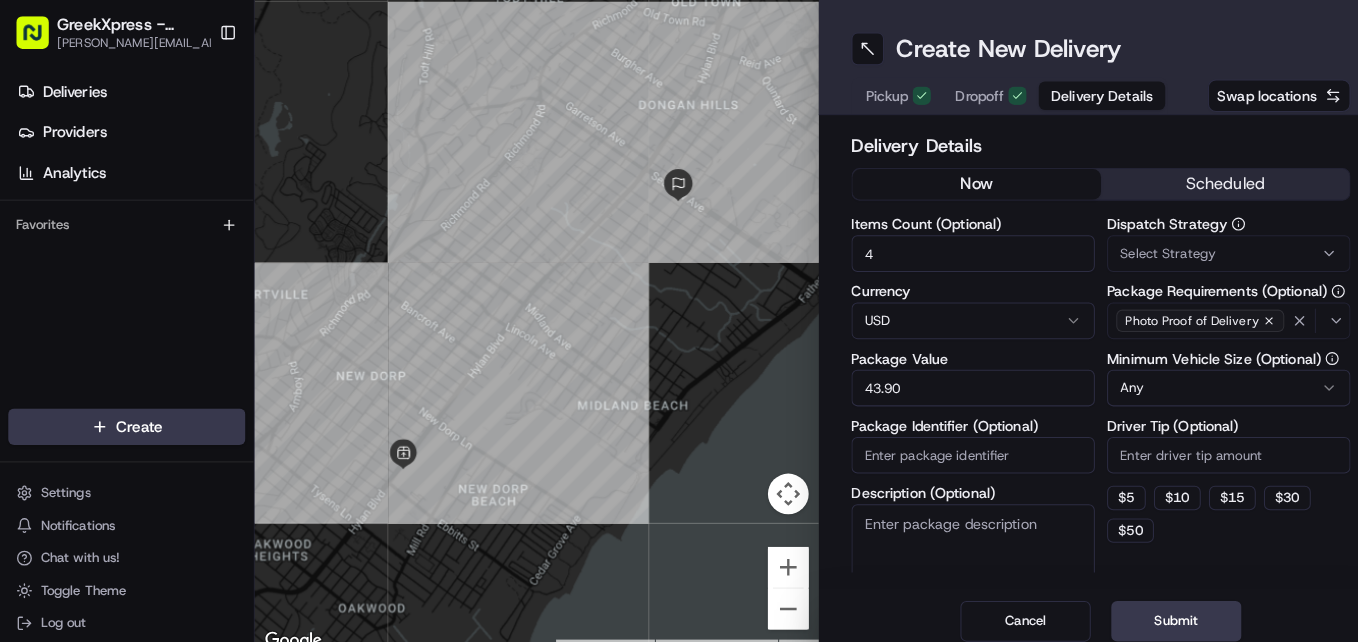 type on "43.90" 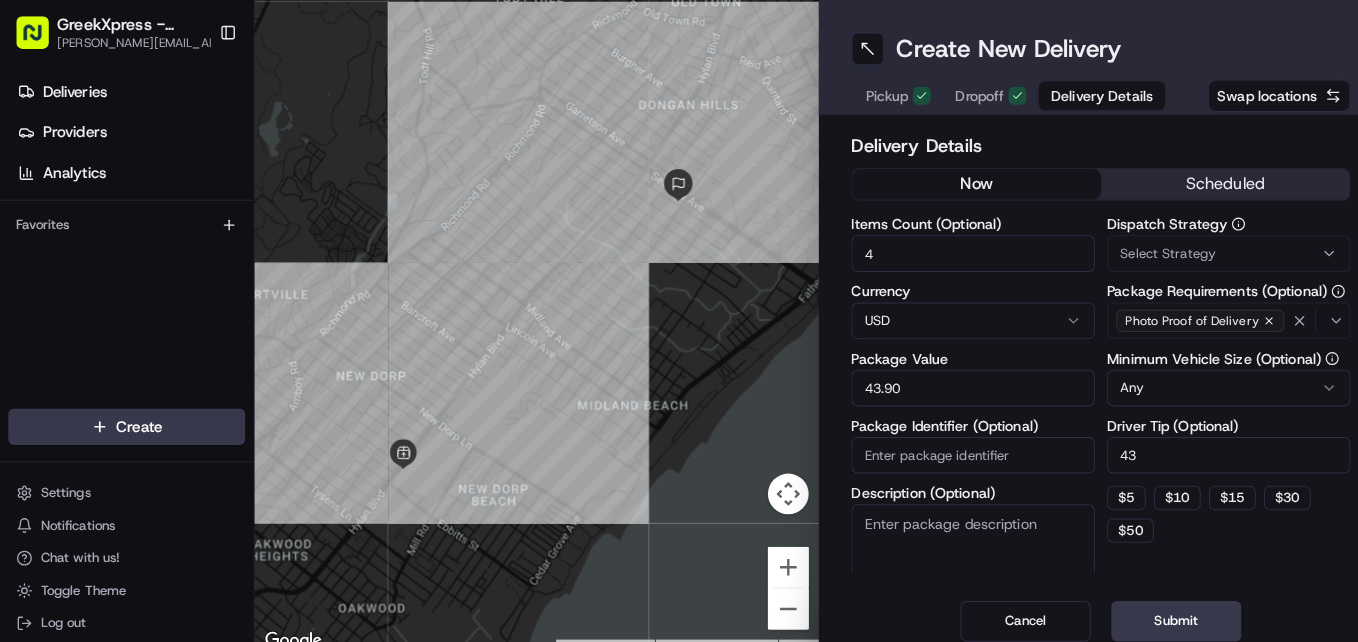 type on "4" 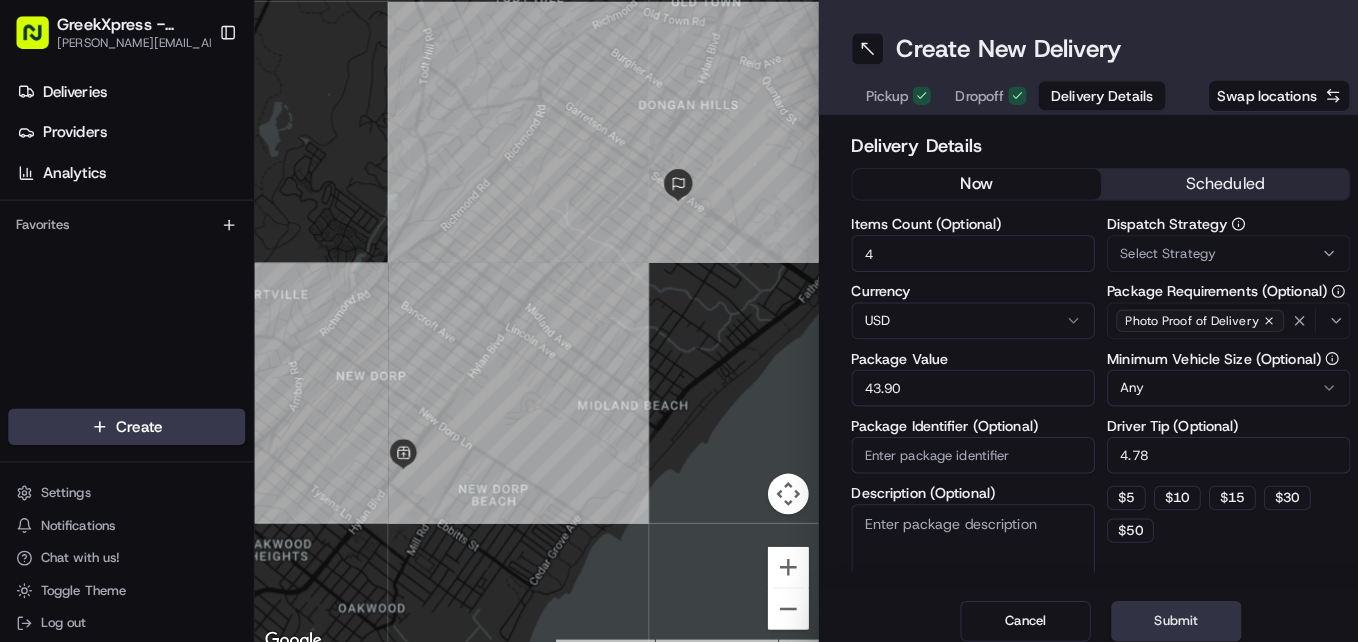 type on "4.78" 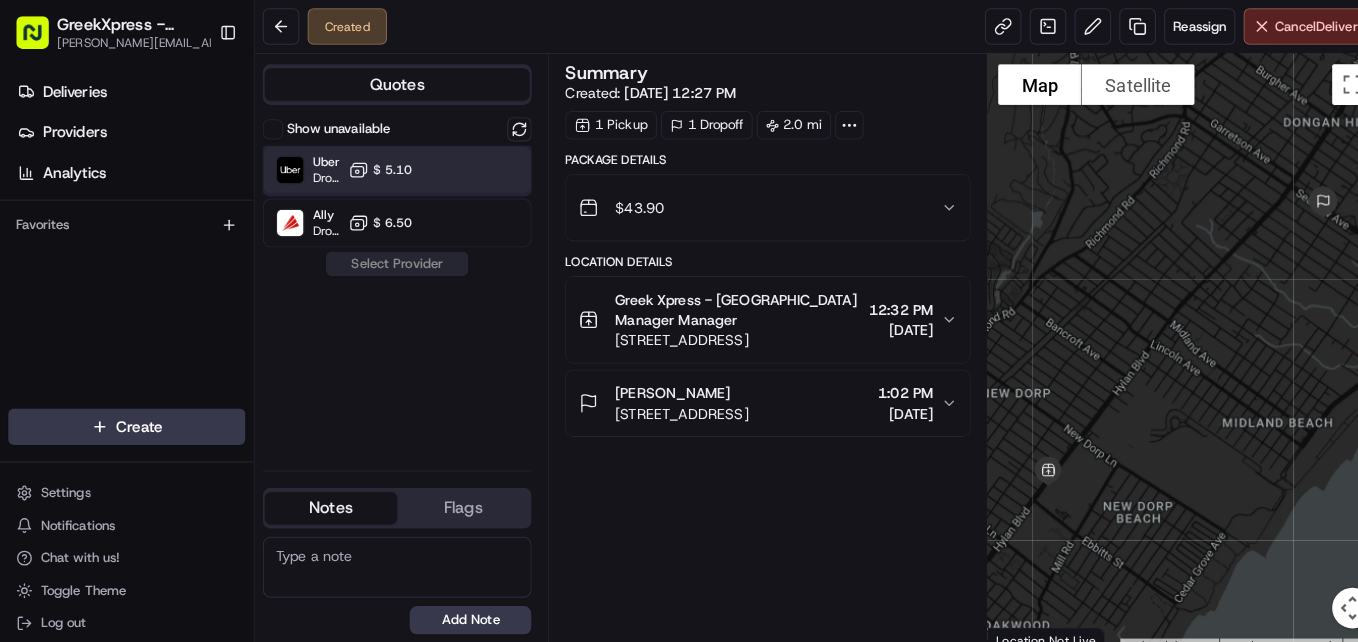 click on "Uber Dropoff ETA   30 minutes $   5.10" at bounding box center [390, 167] 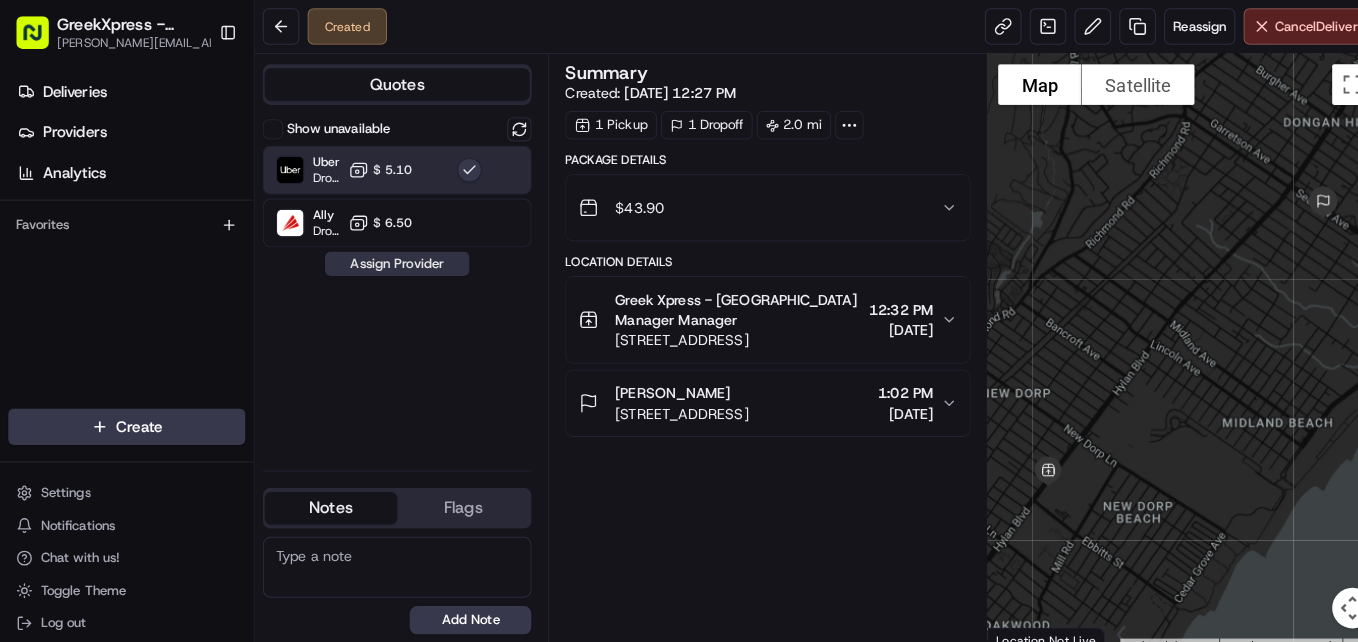 click on "Assign Provider" at bounding box center (390, 259) 